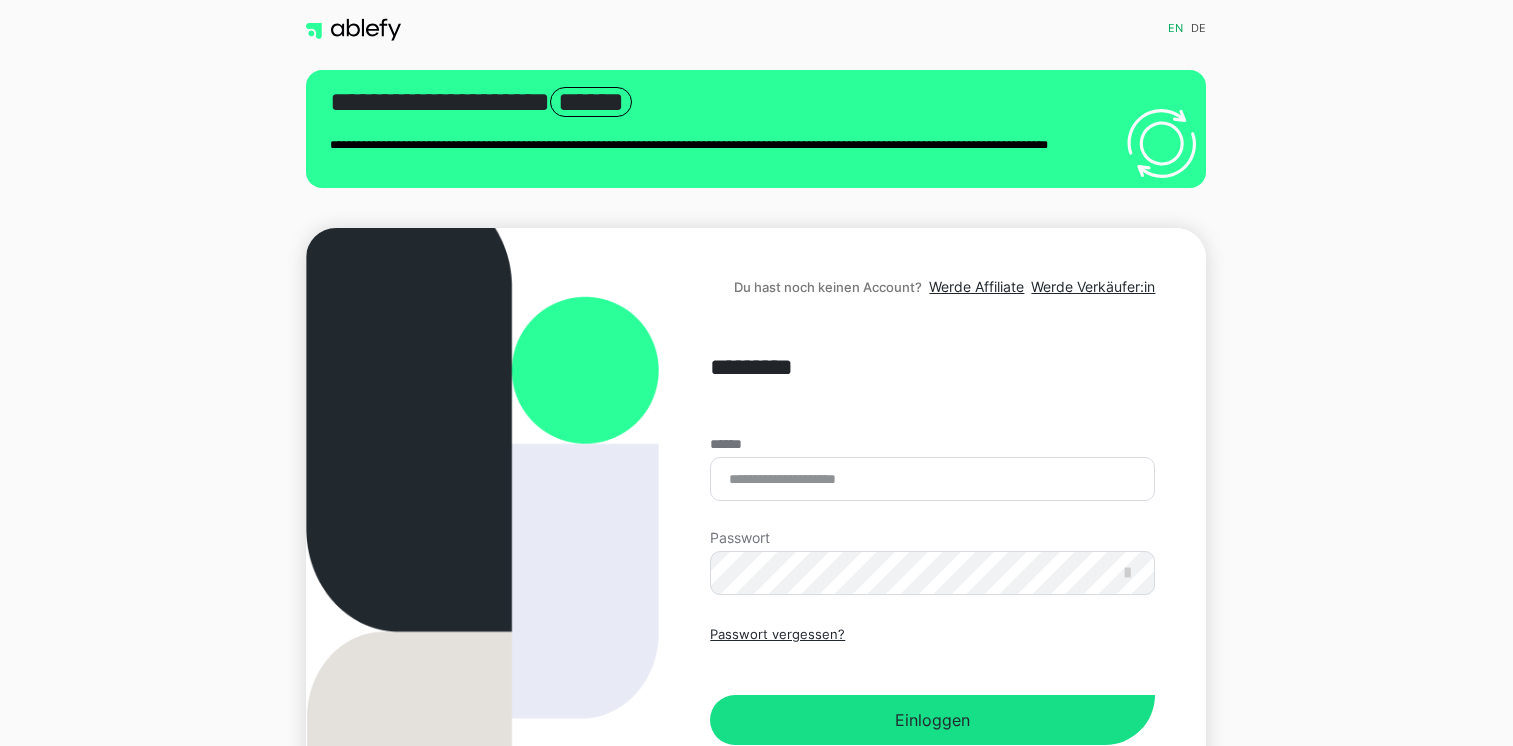 scroll, scrollTop: 0, scrollLeft: 0, axis: both 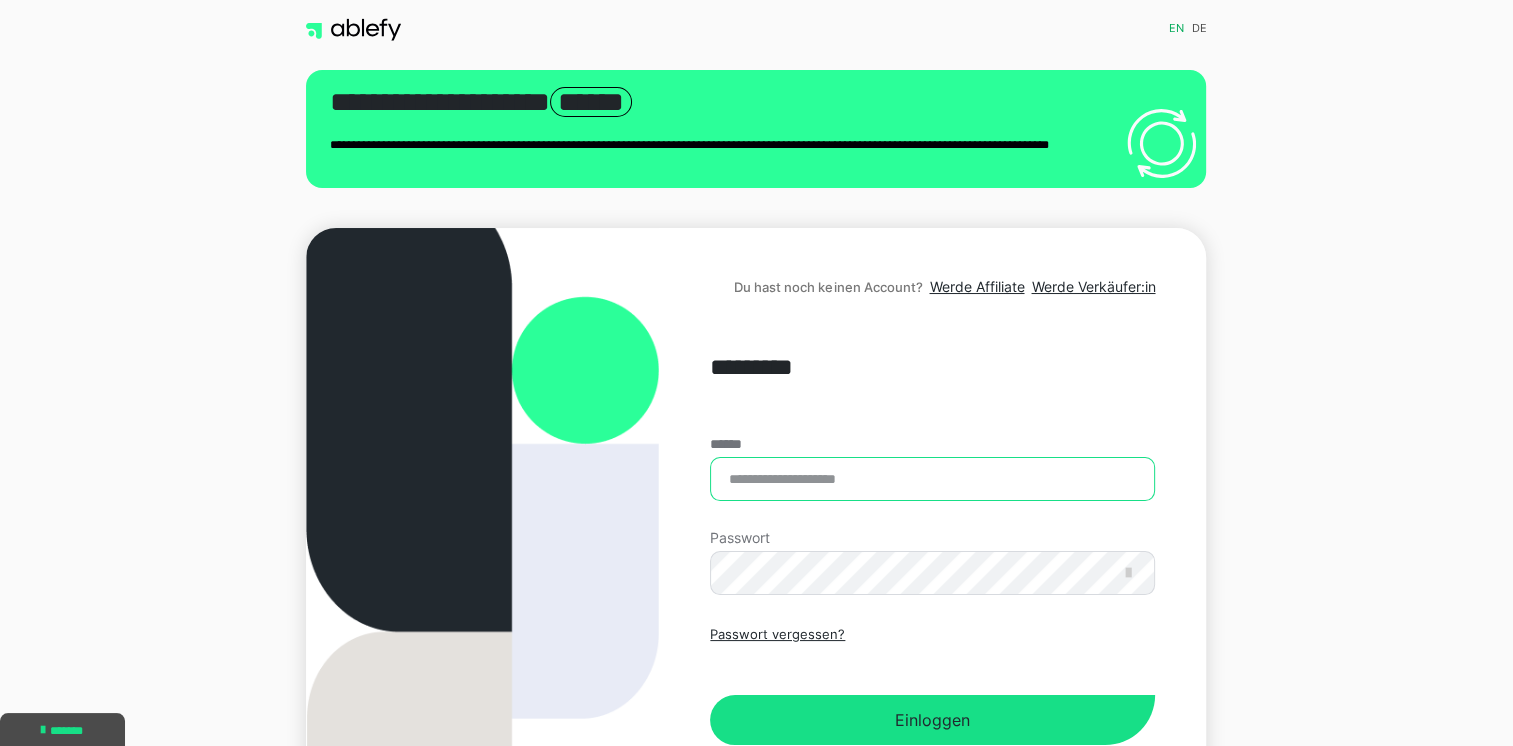 drag, startPoint x: 867, startPoint y: 475, endPoint x: 617, endPoint y: 486, distance: 250.24188 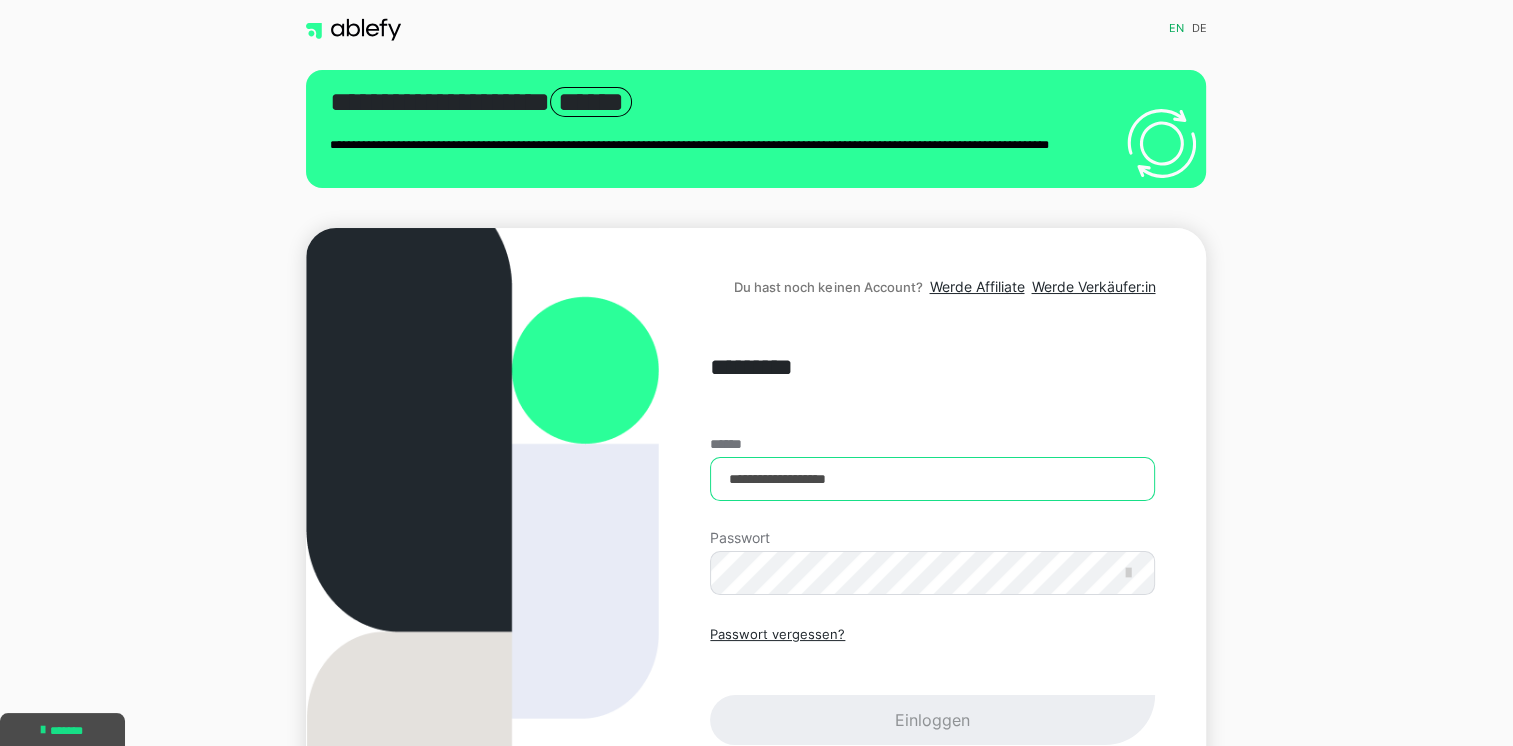 type on "**********" 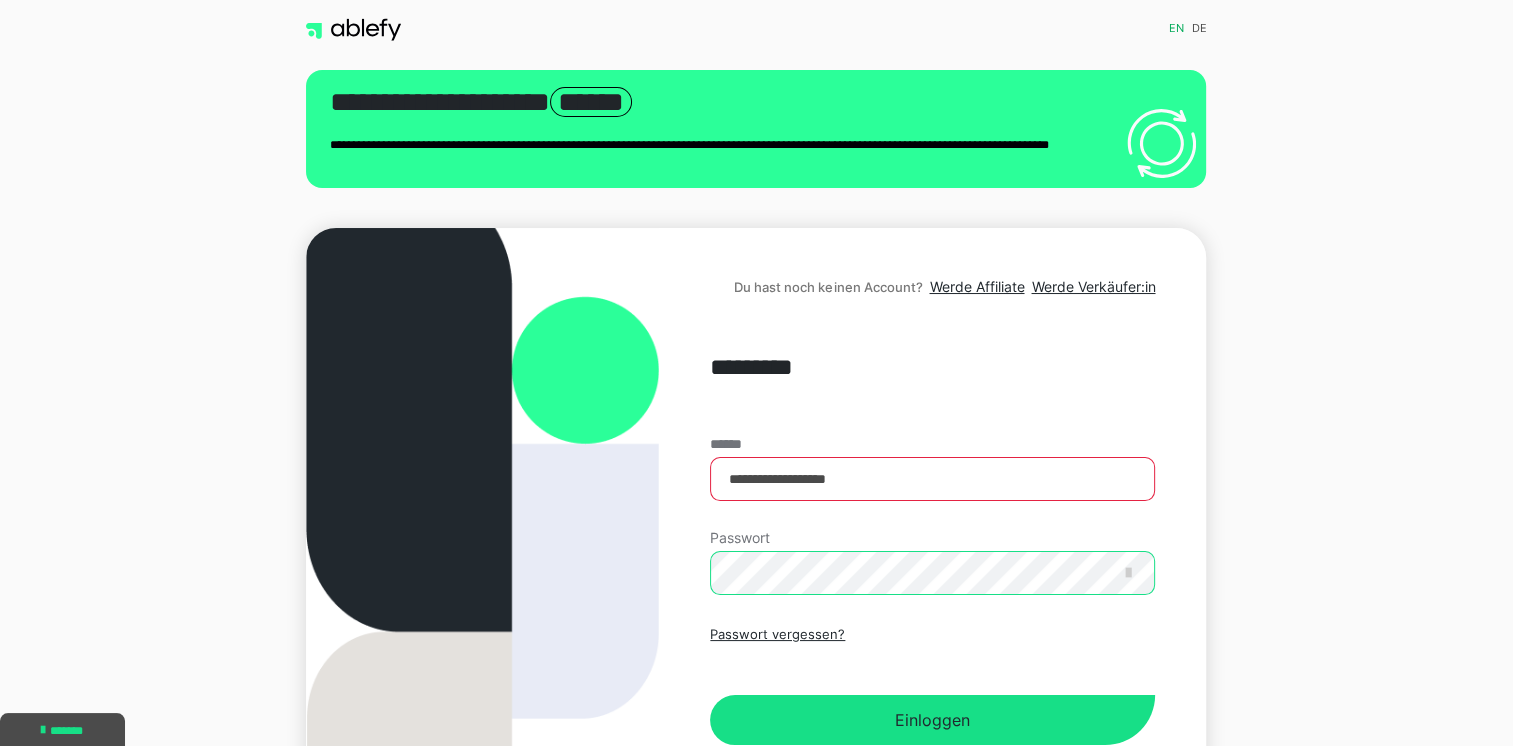 click on "Einloggen" at bounding box center [932, 720] 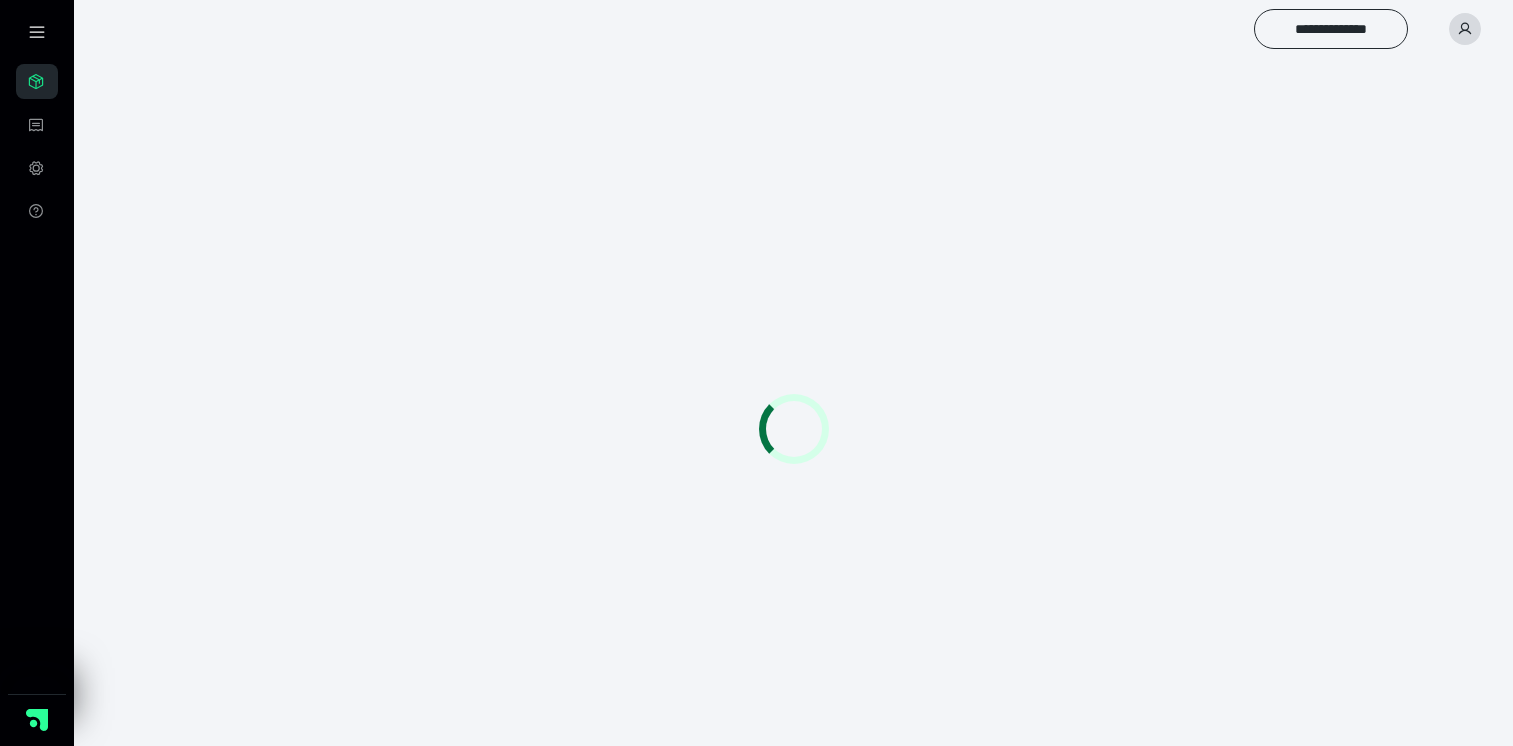 scroll, scrollTop: 0, scrollLeft: 0, axis: both 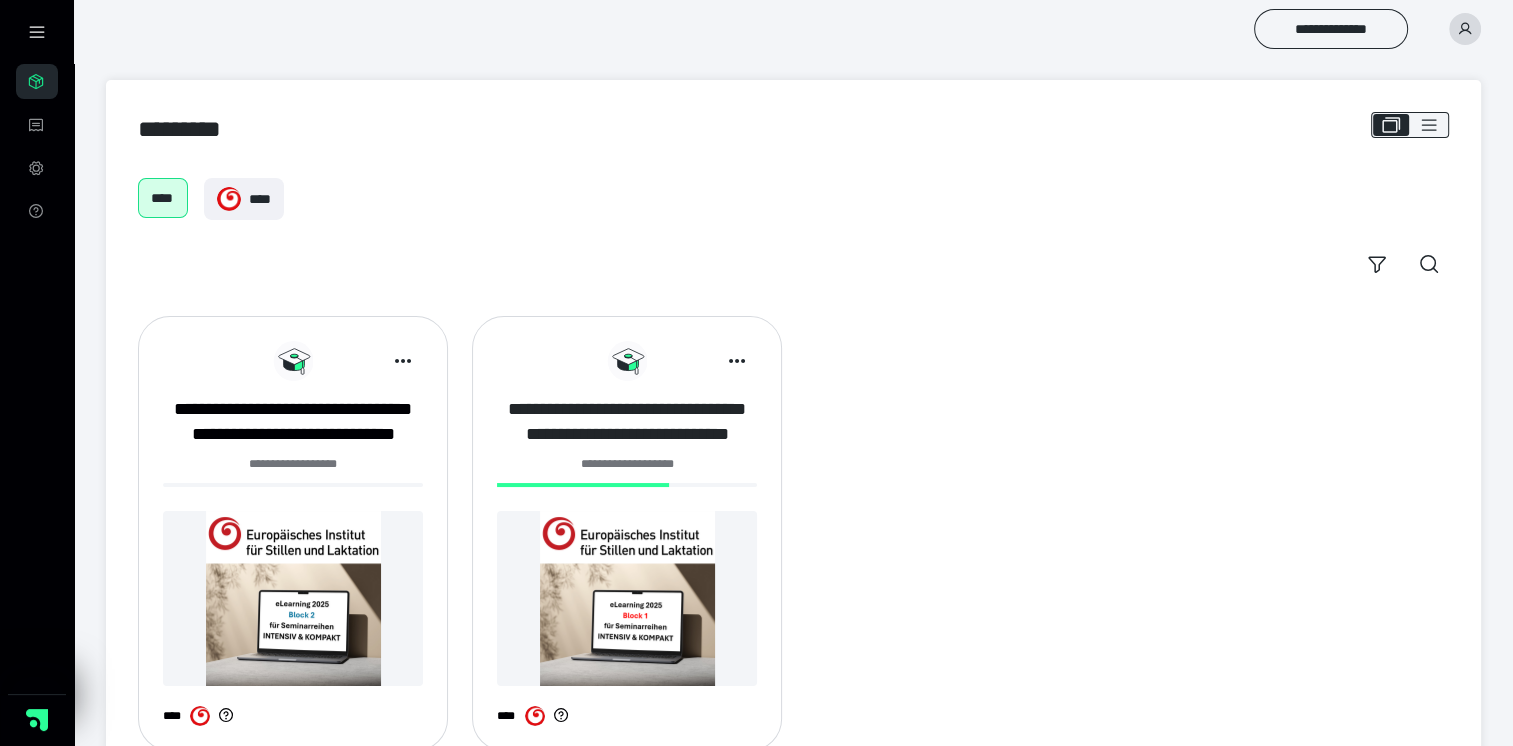 click on "**********" at bounding box center (627, 422) 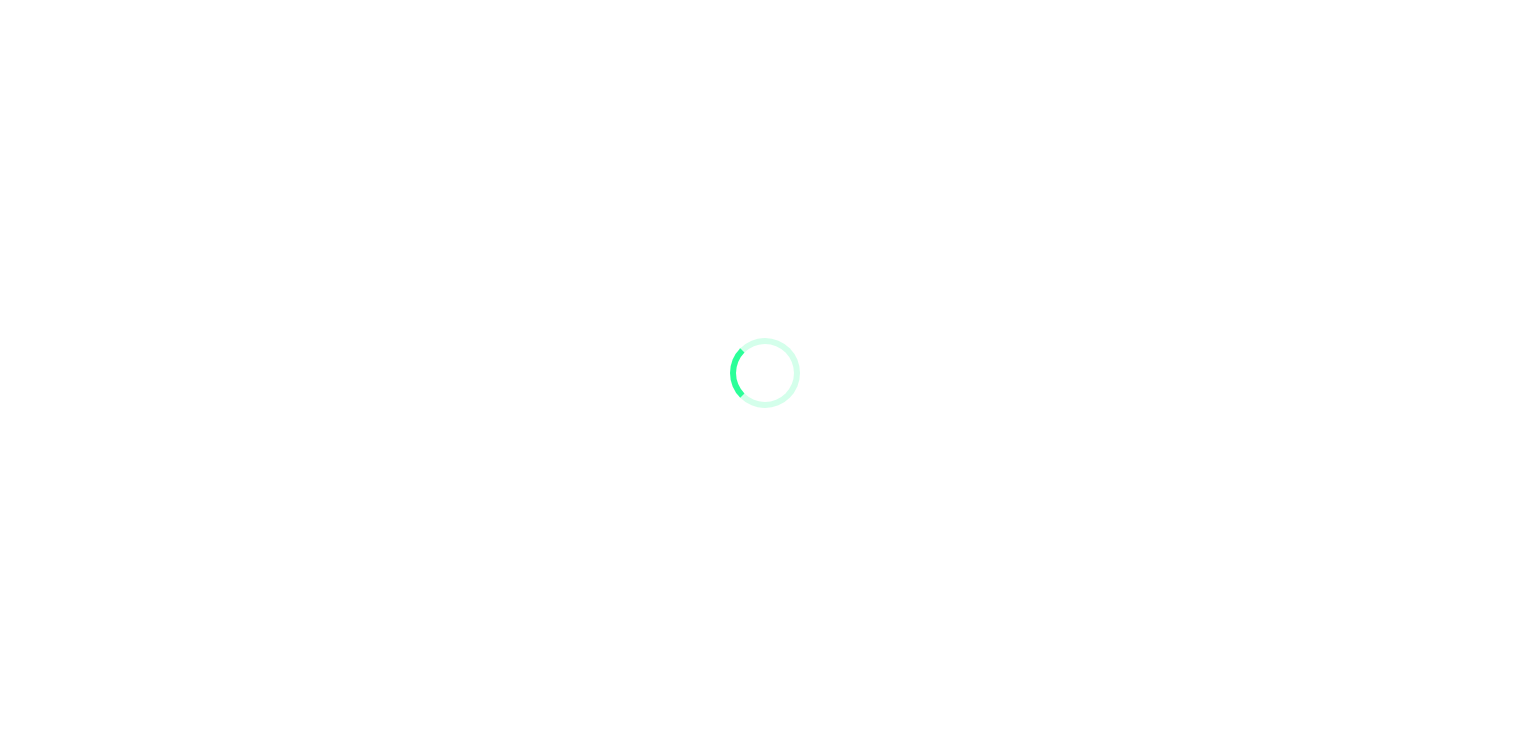 scroll, scrollTop: 0, scrollLeft: 0, axis: both 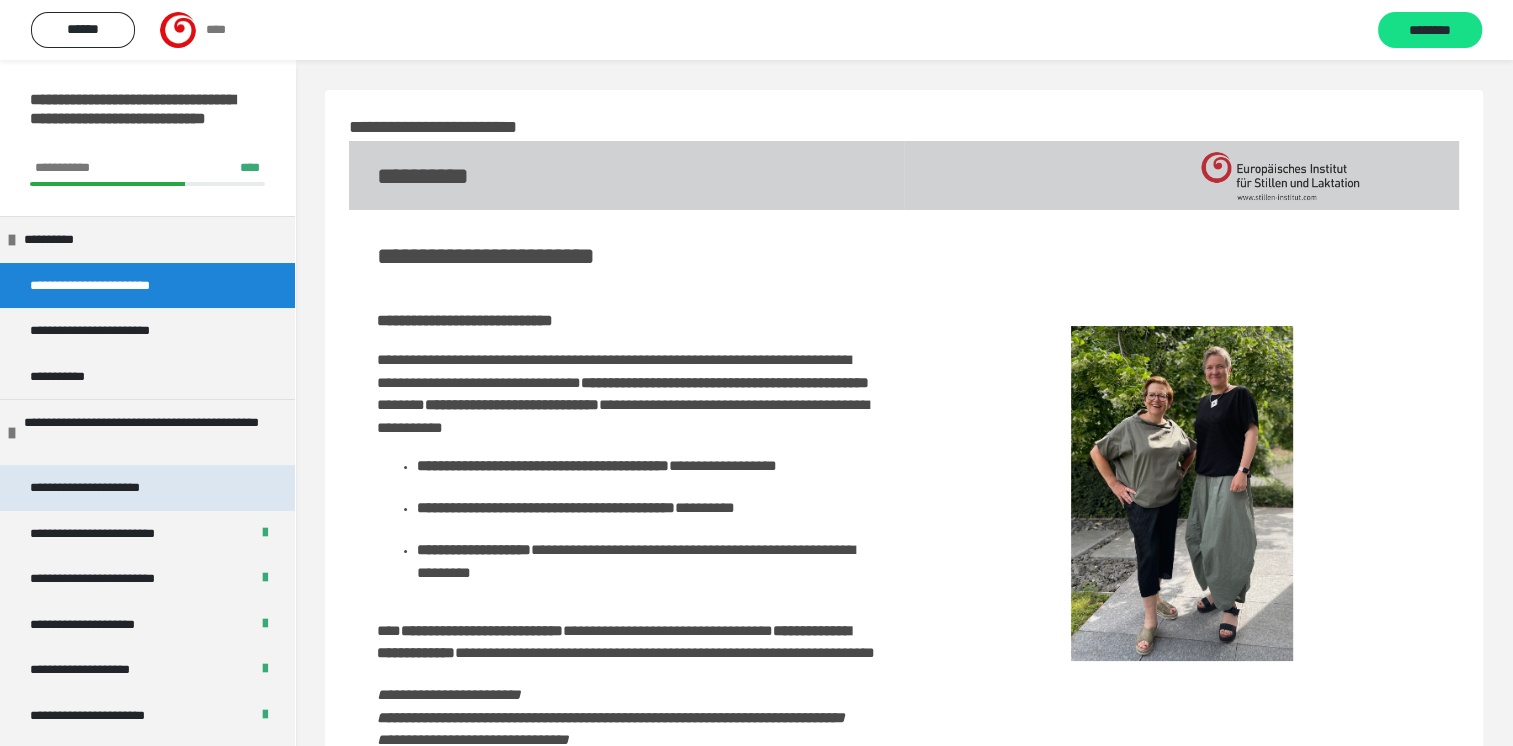 click on "**********" at bounding box center (105, 488) 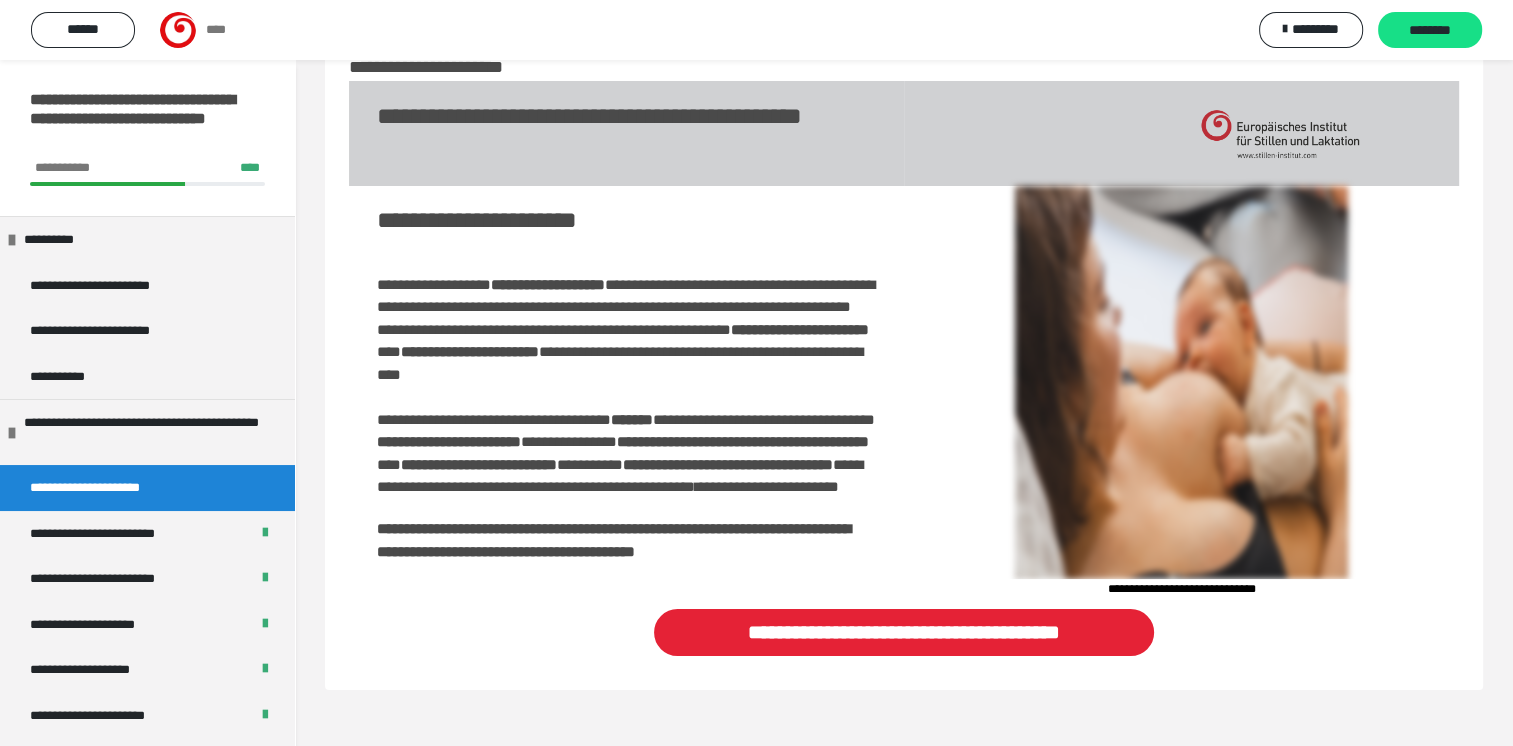 scroll, scrollTop: 124, scrollLeft: 0, axis: vertical 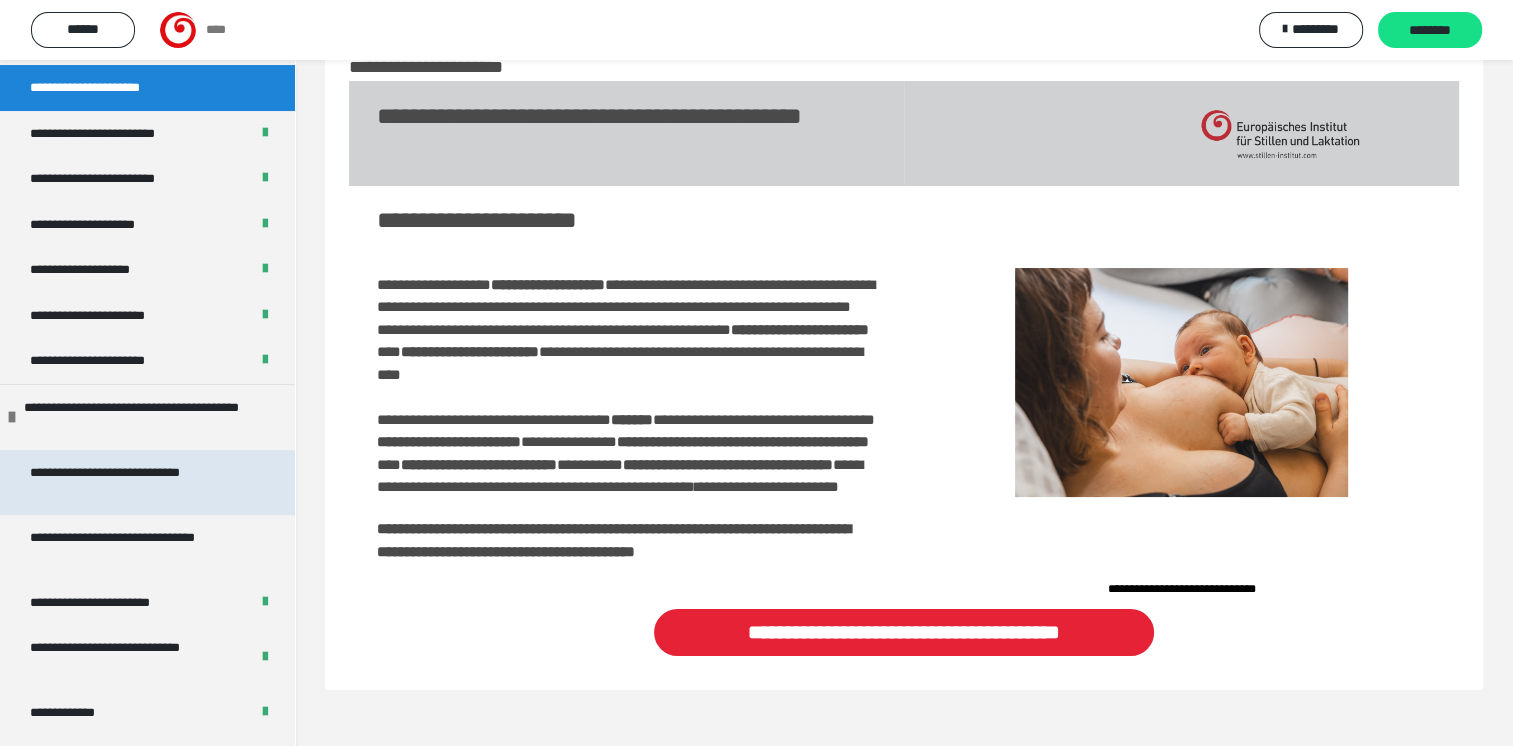 click on "**********" at bounding box center [132, 482] 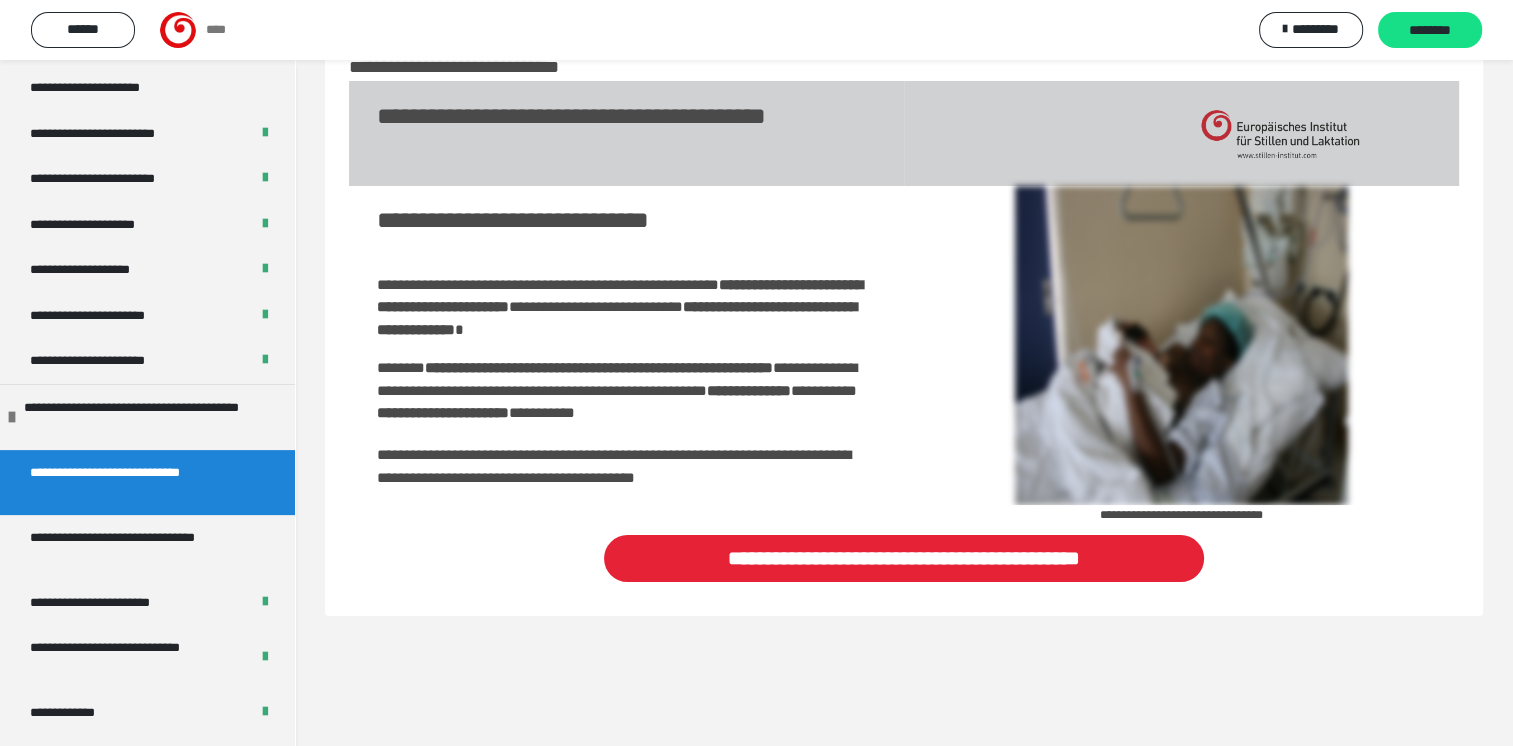 scroll, scrollTop: 60, scrollLeft: 0, axis: vertical 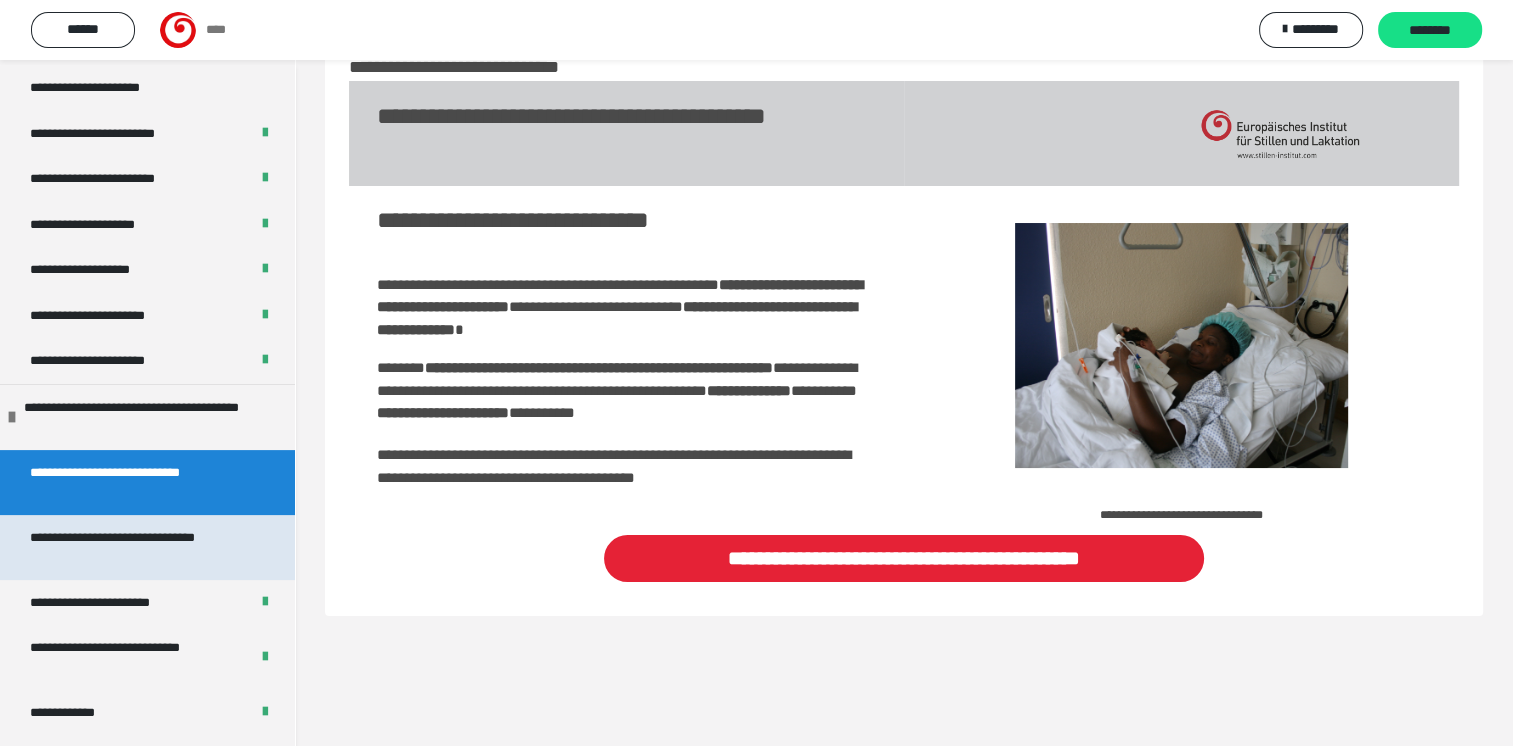click on "**********" at bounding box center [132, 547] 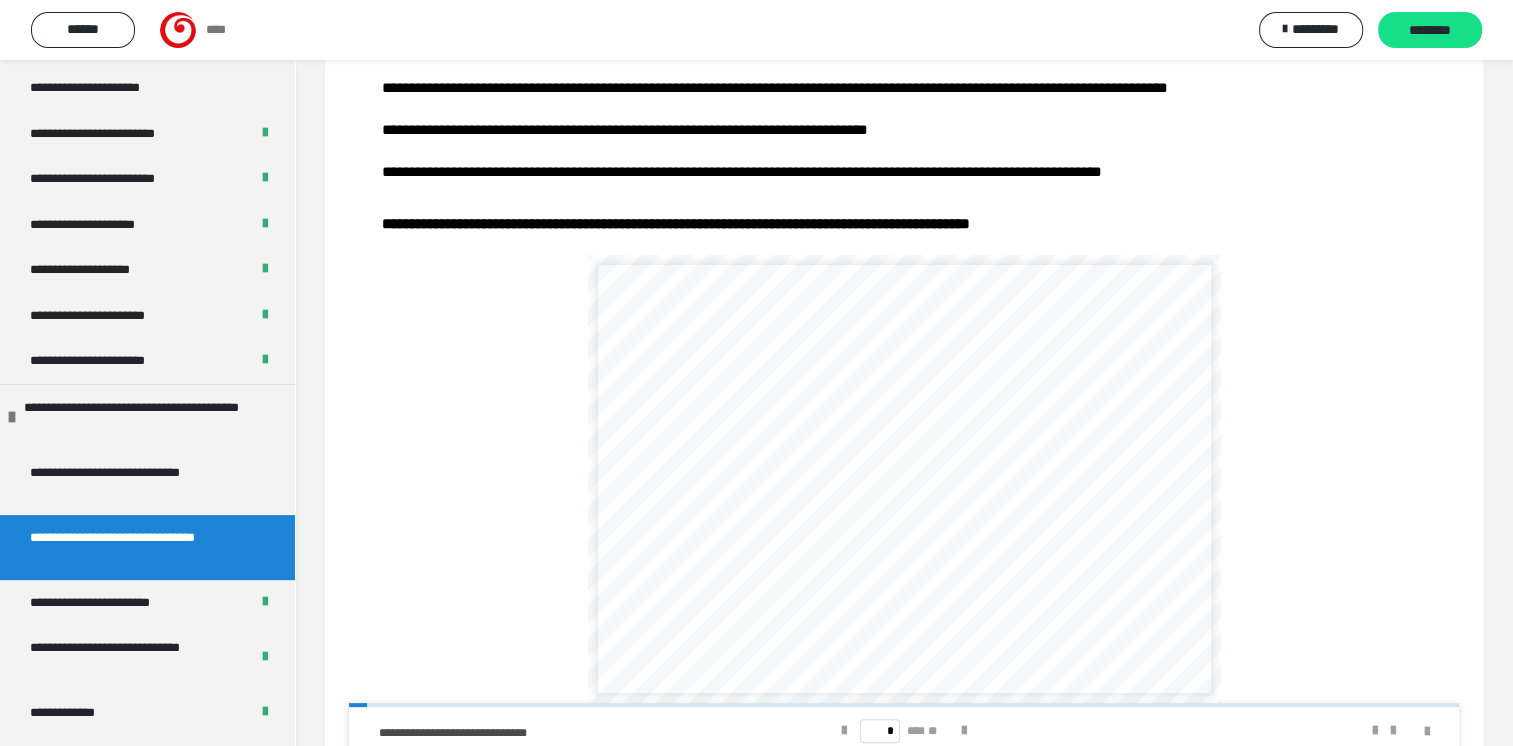 scroll, scrollTop: 362, scrollLeft: 0, axis: vertical 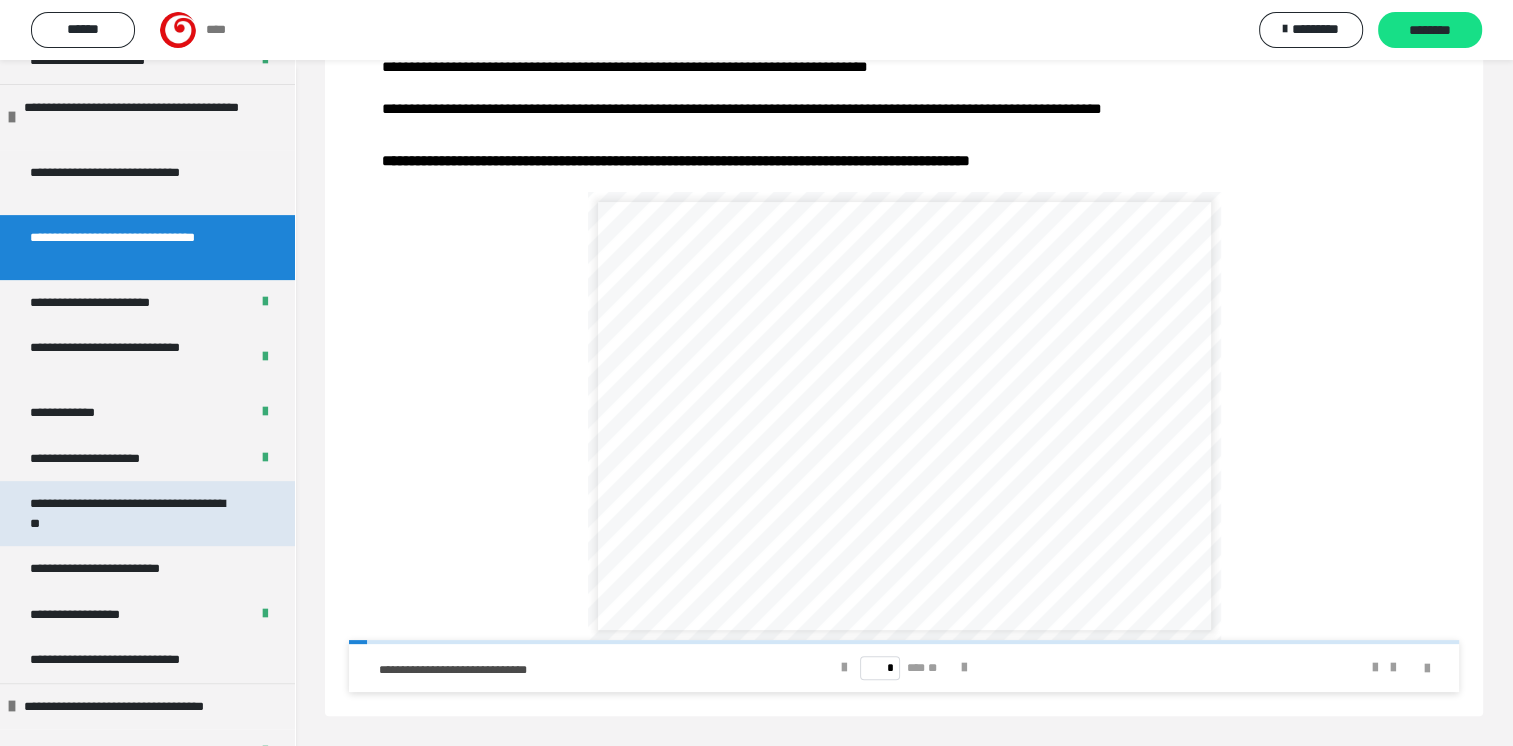 click on "**********" at bounding box center [132, 513] 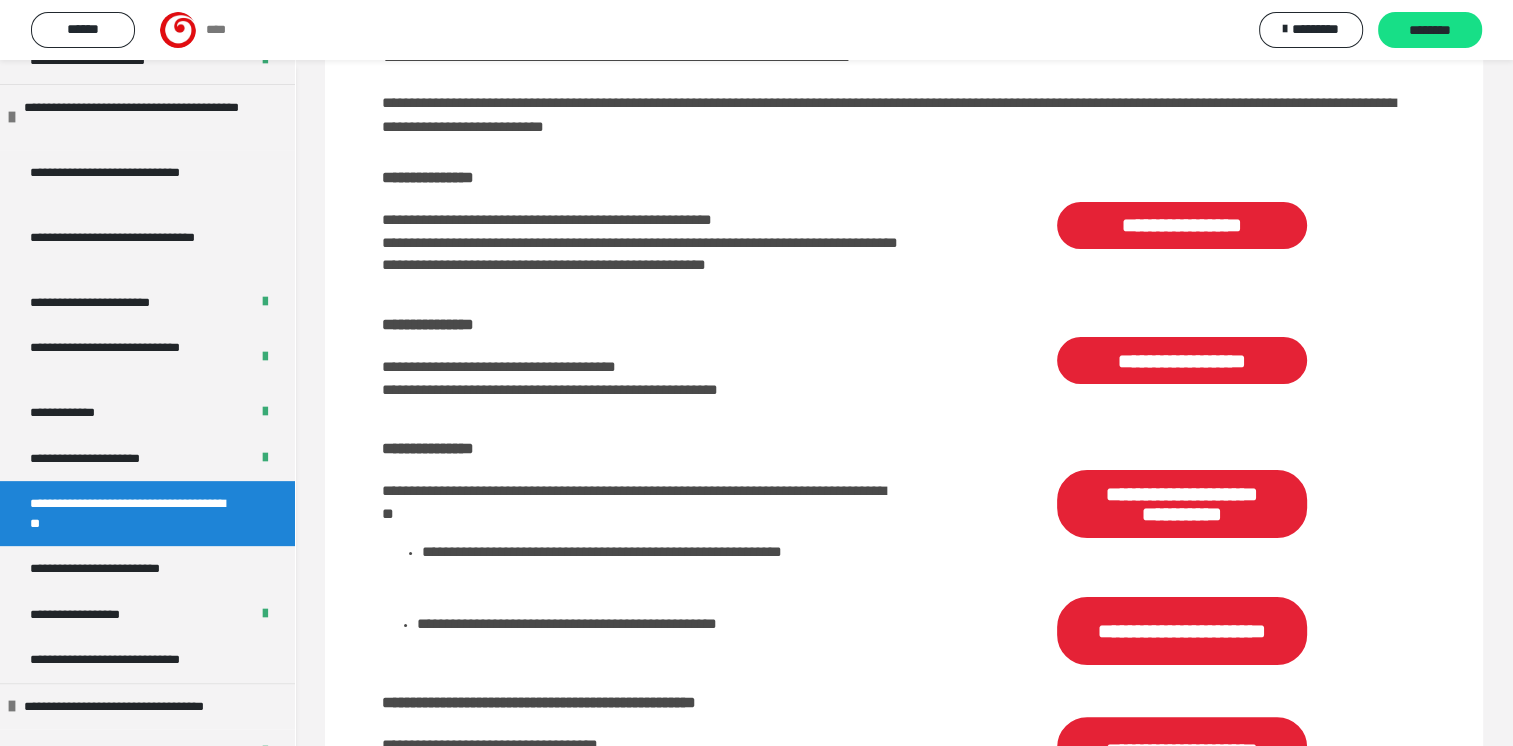 scroll, scrollTop: 543, scrollLeft: 0, axis: vertical 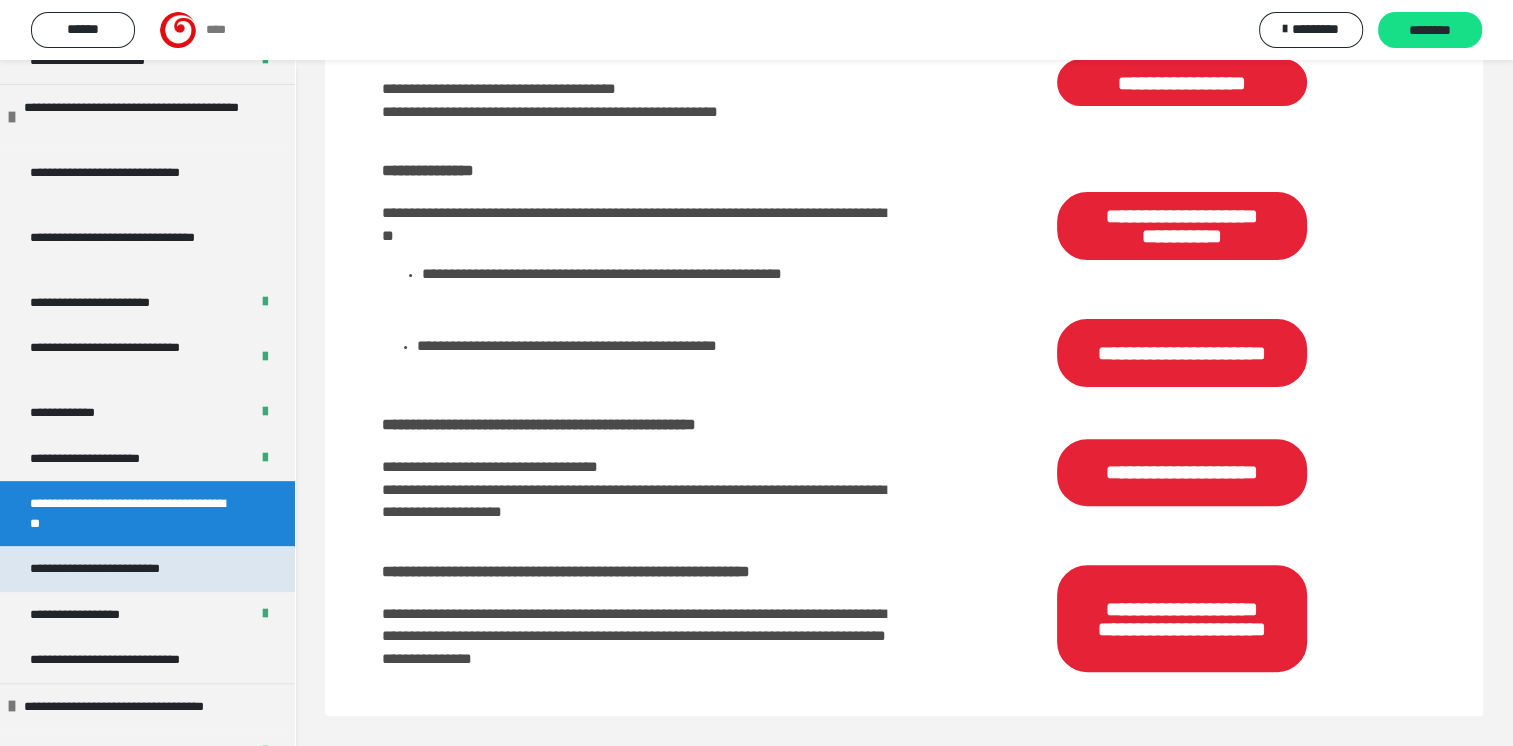 click on "**********" at bounding box center (124, 569) 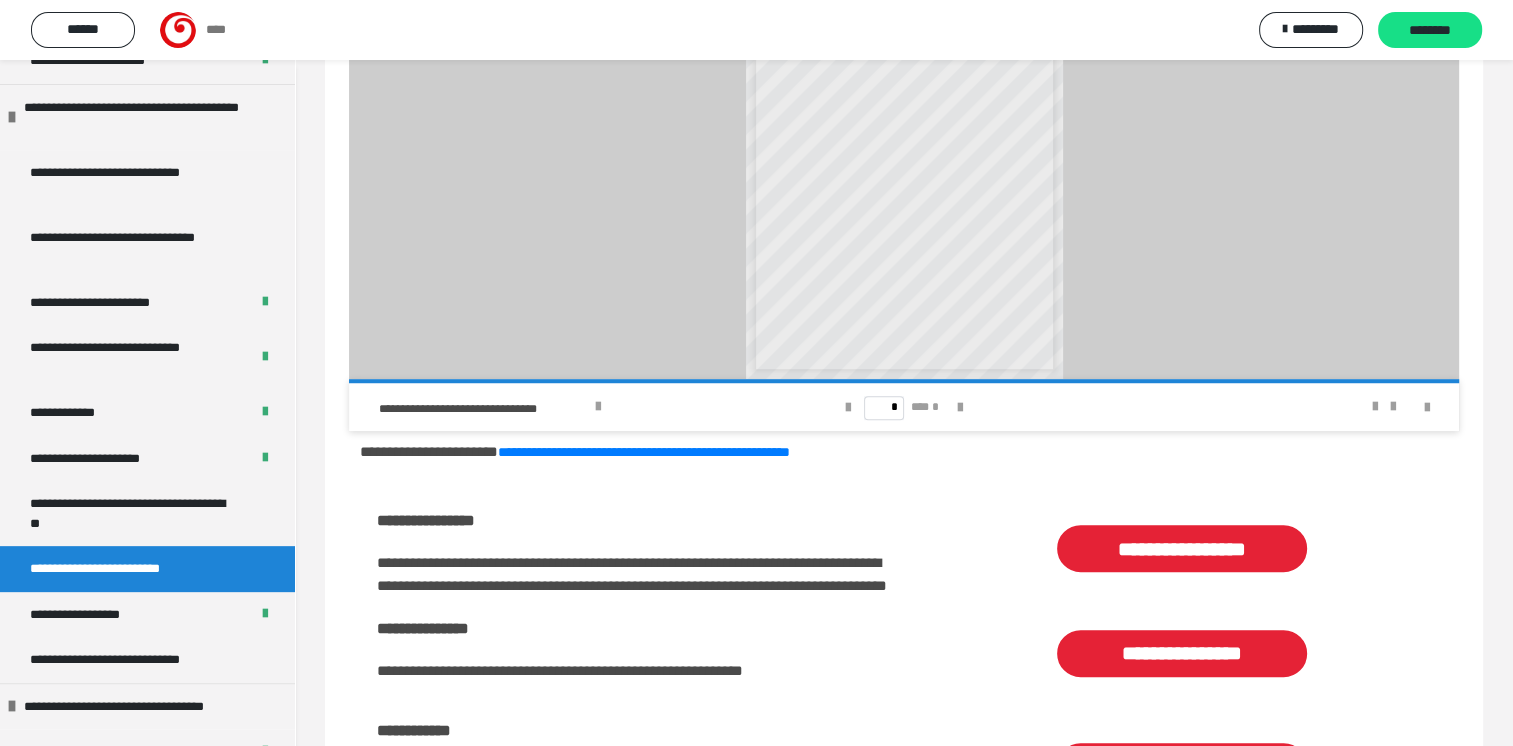 scroll, scrollTop: 1615, scrollLeft: 0, axis: vertical 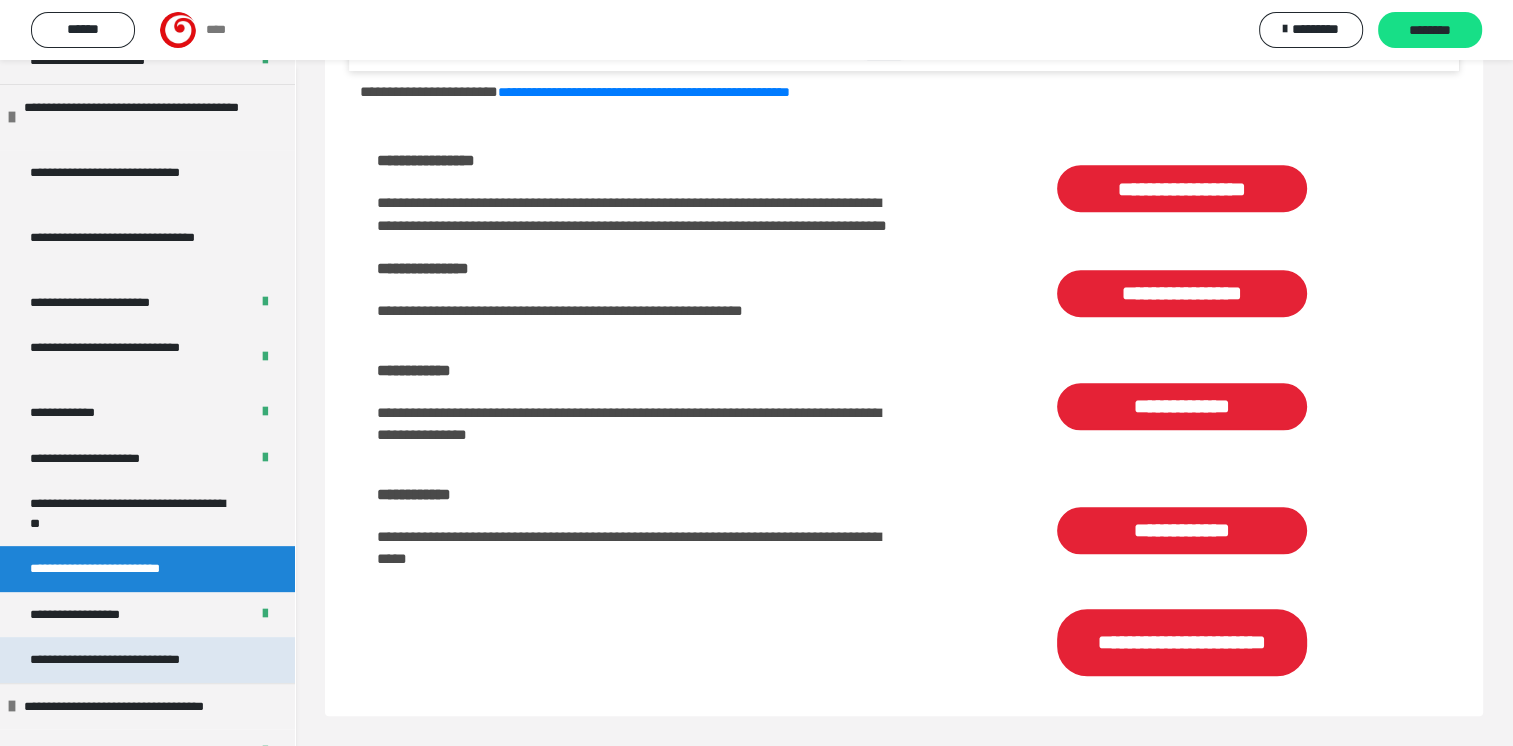 click on "**********" at bounding box center [127, 660] 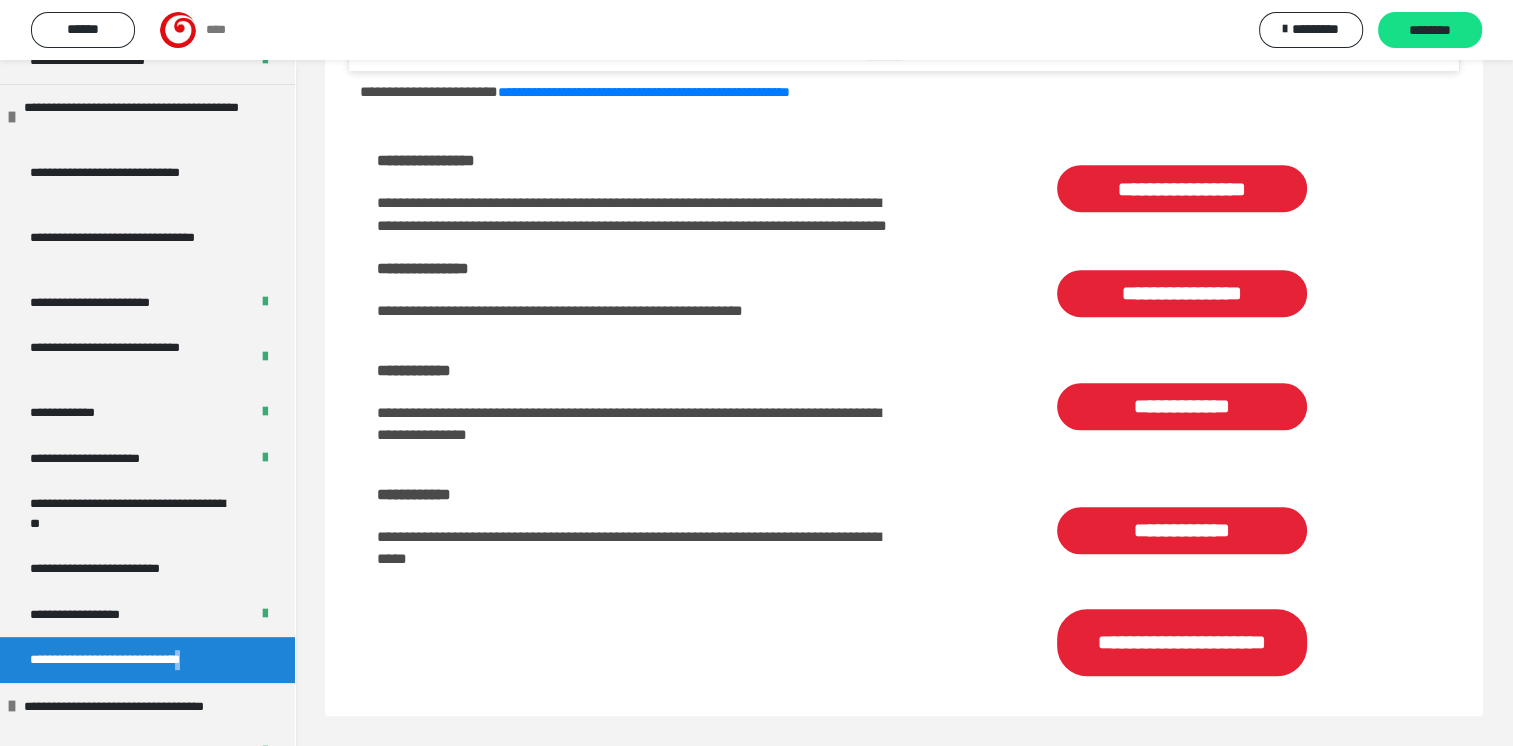scroll, scrollTop: 60, scrollLeft: 0, axis: vertical 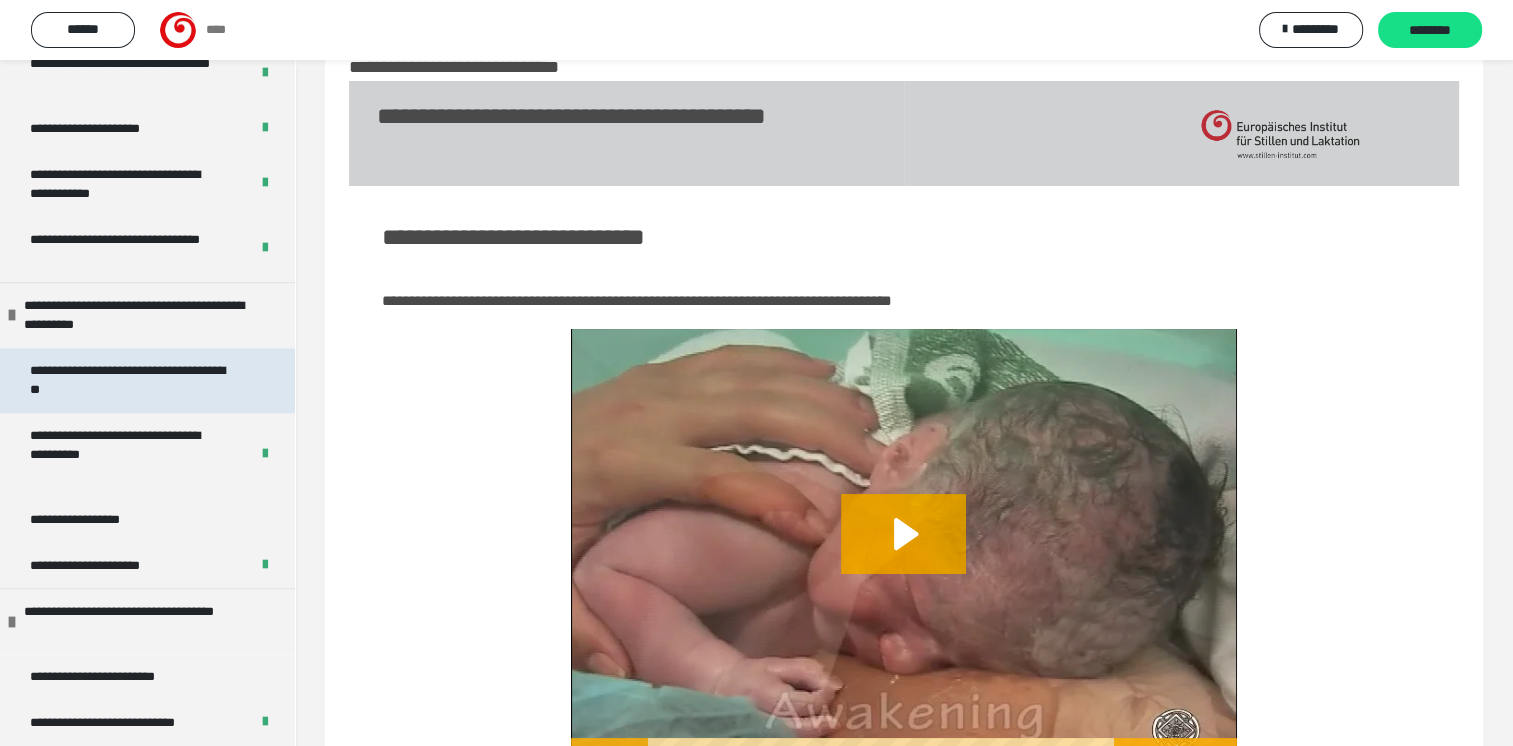 click on "**********" at bounding box center [132, 380] 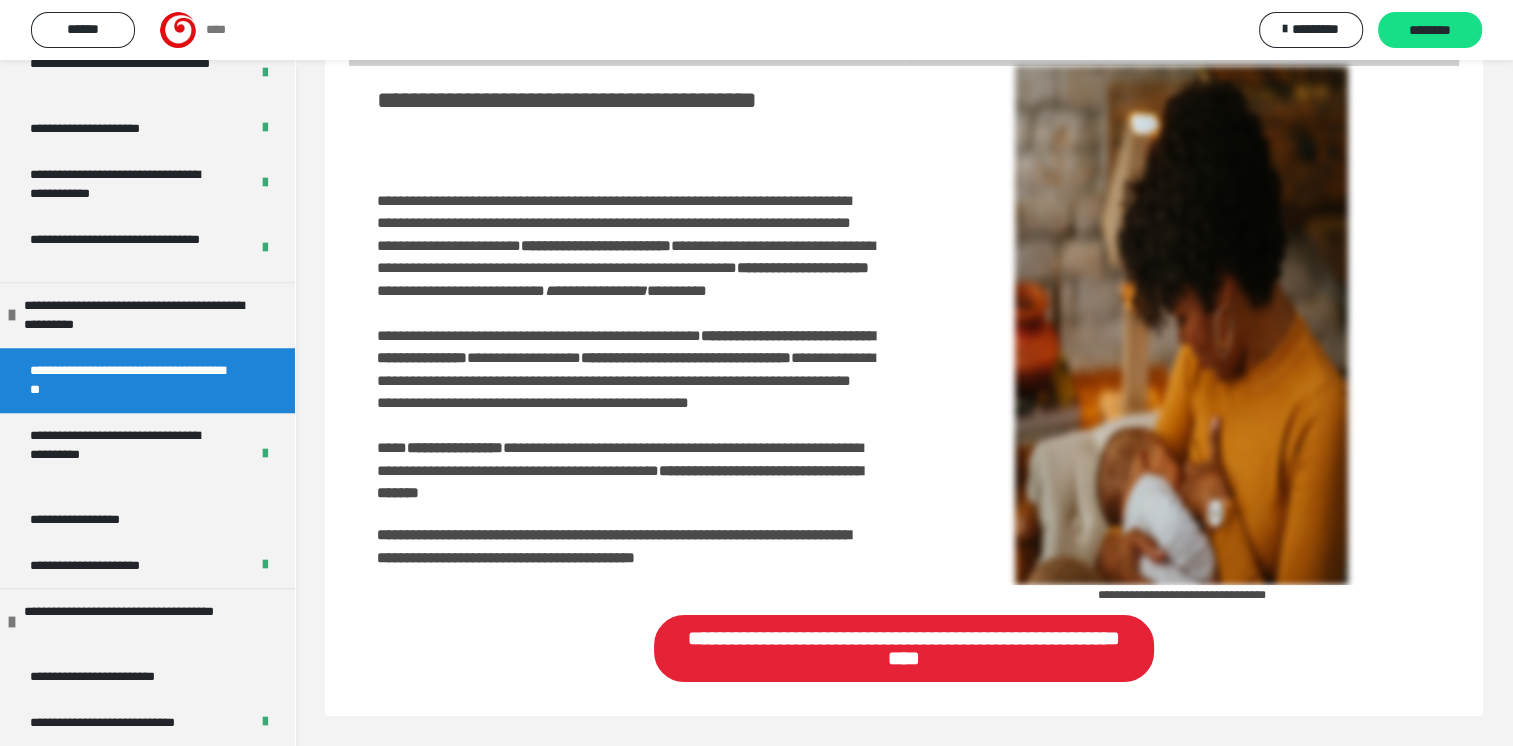 scroll, scrollTop: 292, scrollLeft: 0, axis: vertical 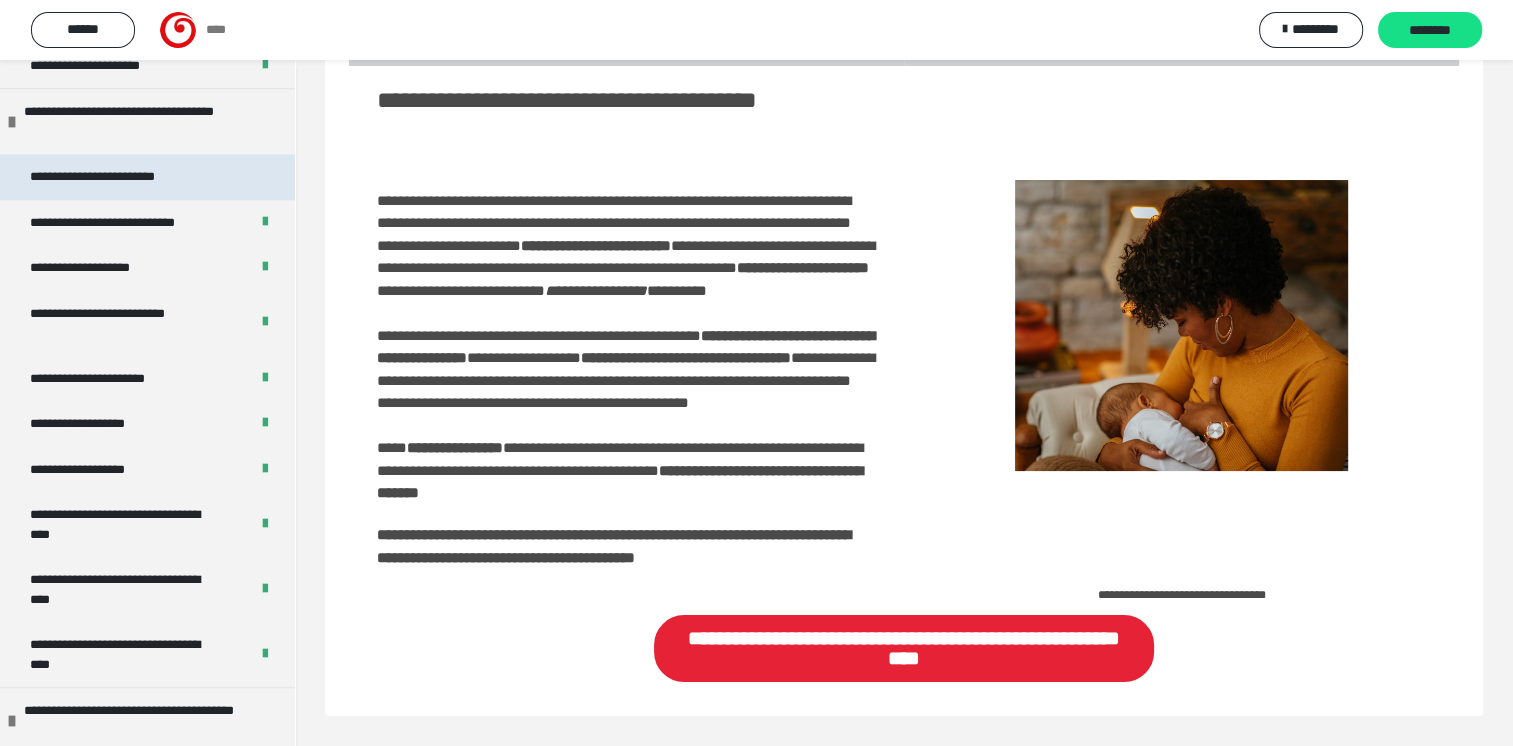 click on "**********" at bounding box center (120, 177) 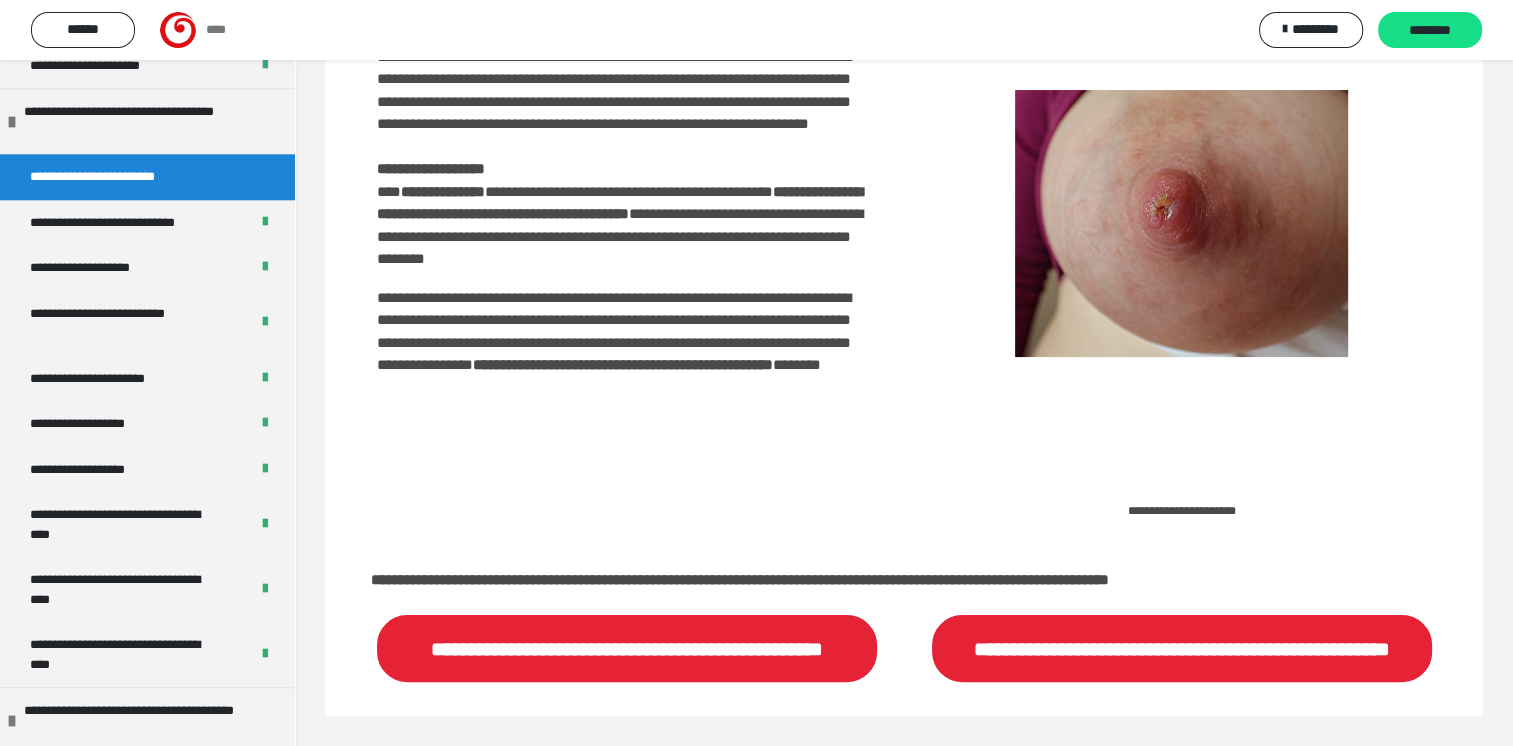 scroll, scrollTop: 304, scrollLeft: 0, axis: vertical 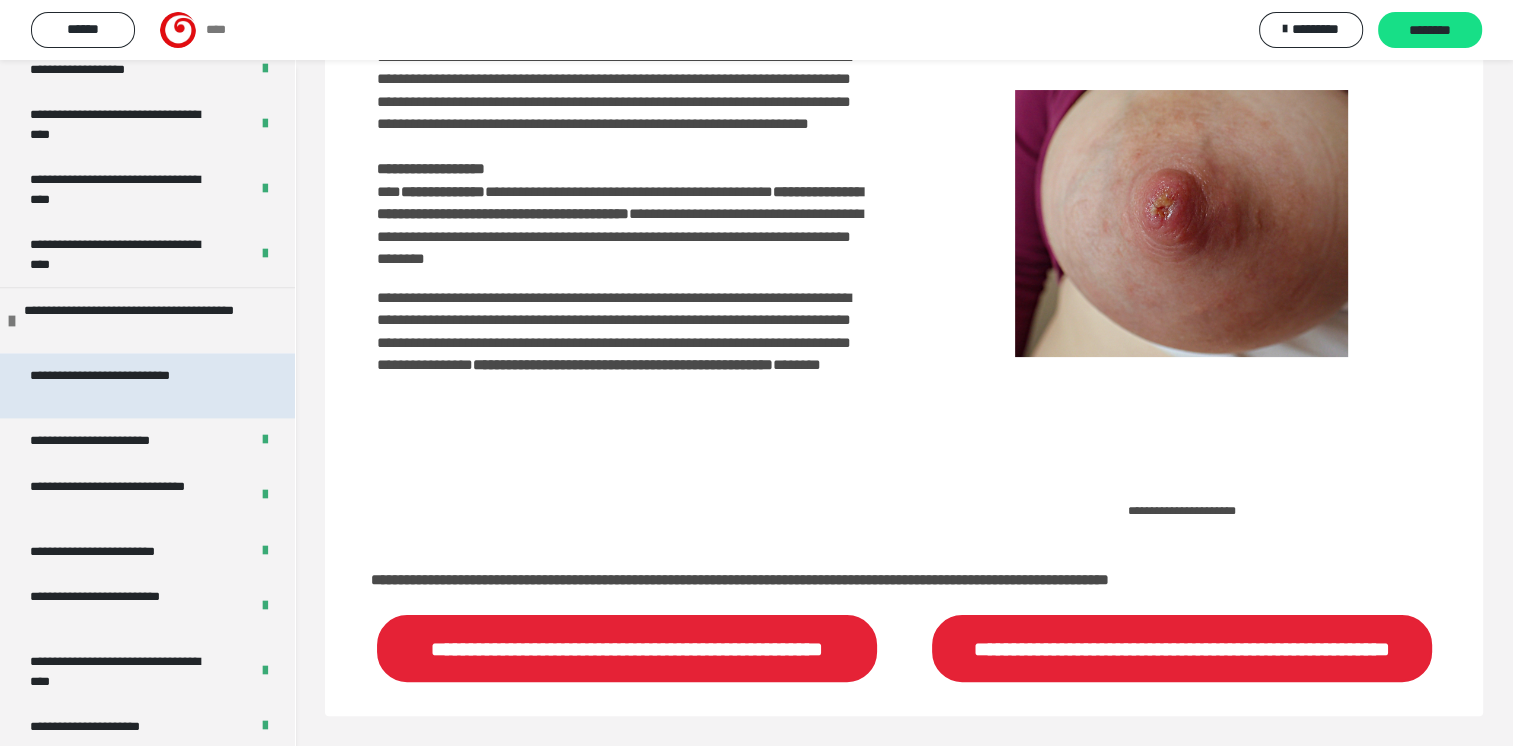 click on "**********" at bounding box center (132, 385) 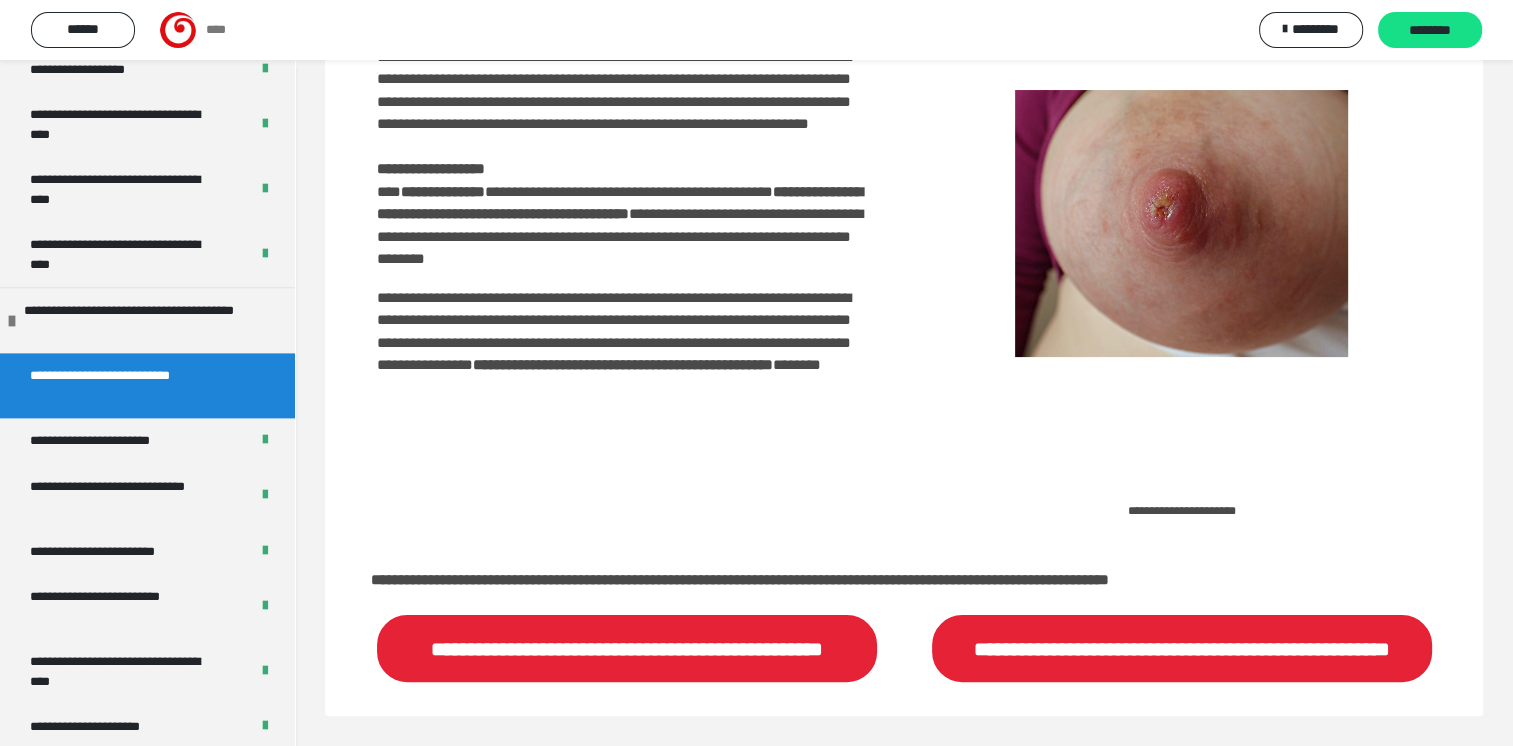 scroll, scrollTop: 240, scrollLeft: 0, axis: vertical 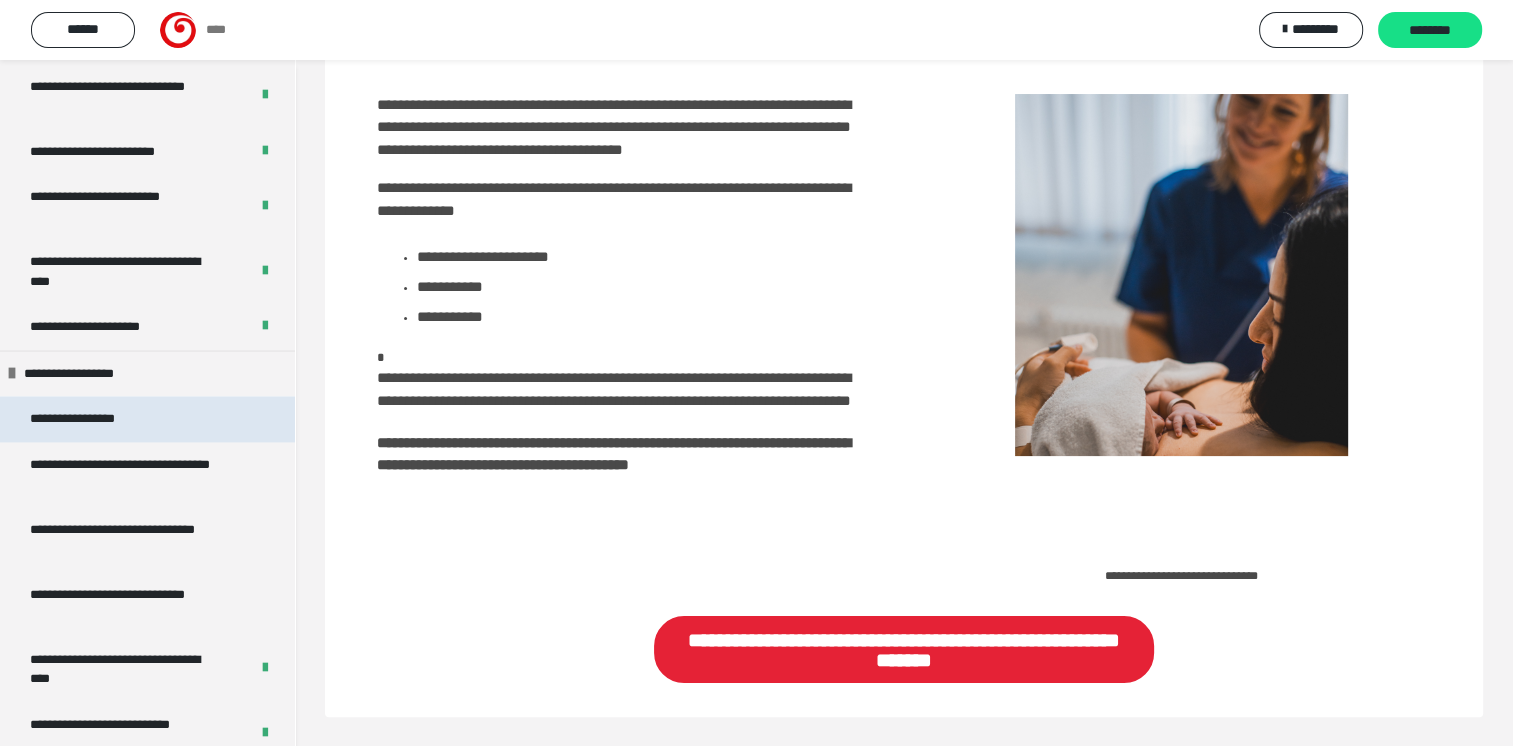 click on "**********" at bounding box center (147, 419) 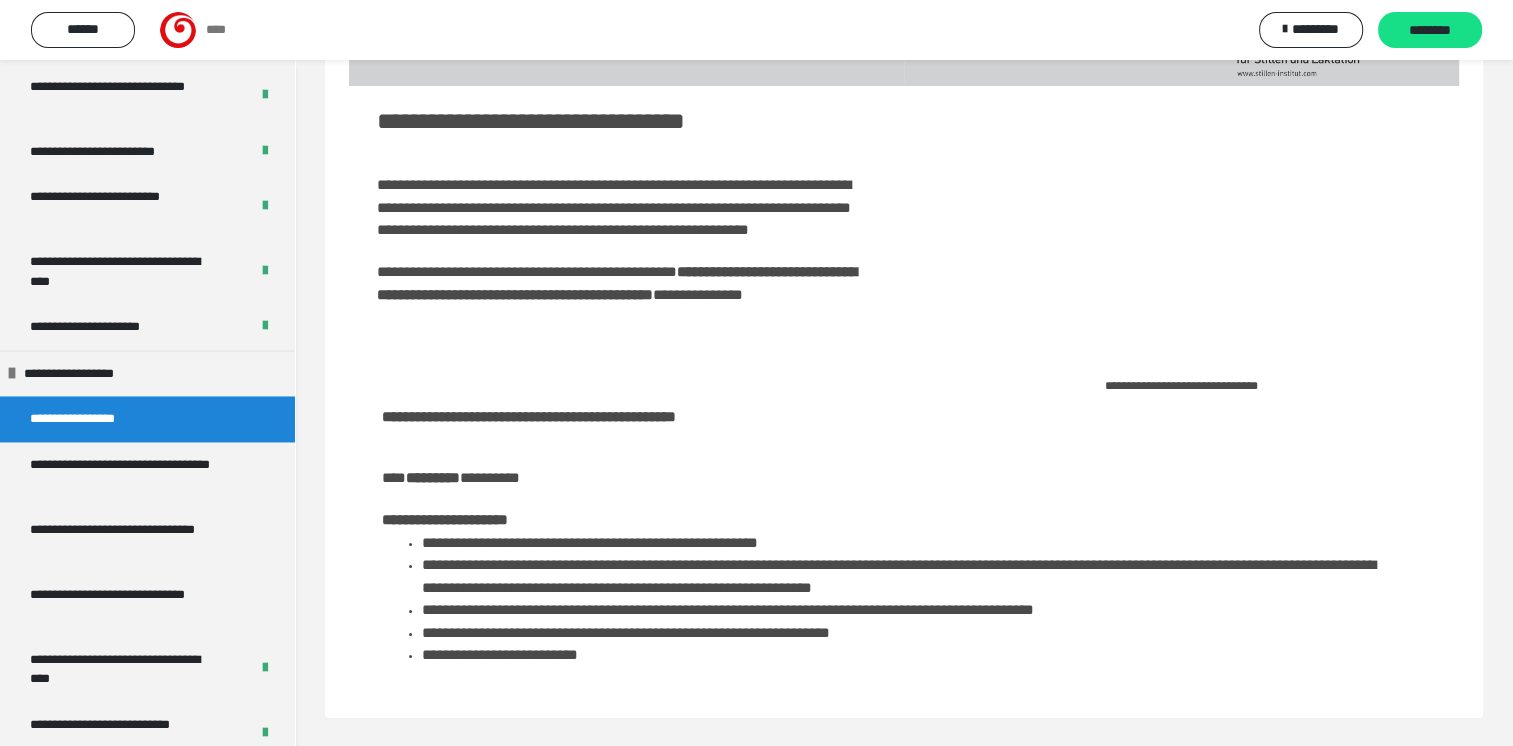 scroll, scrollTop: 125, scrollLeft: 0, axis: vertical 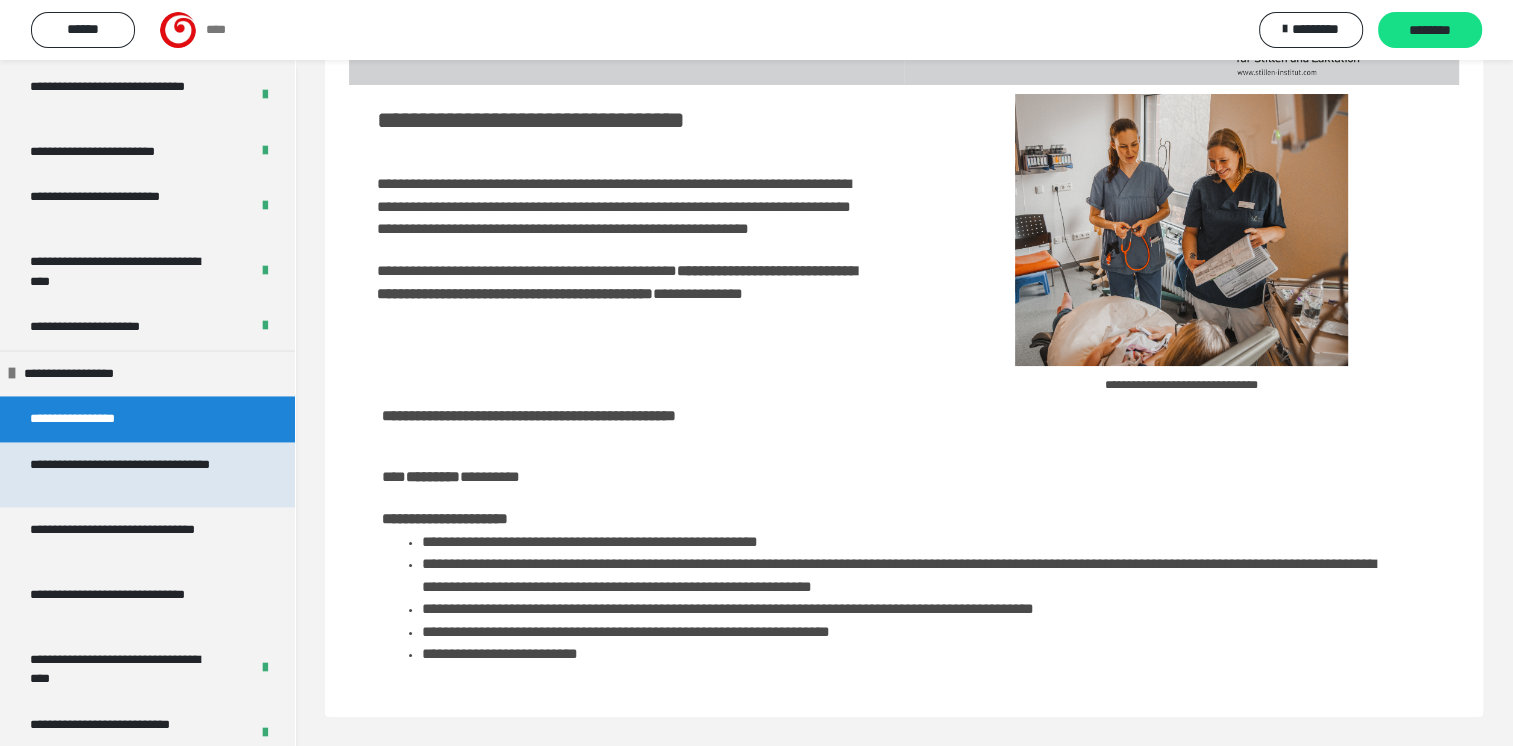 click on "**********" at bounding box center (132, 474) 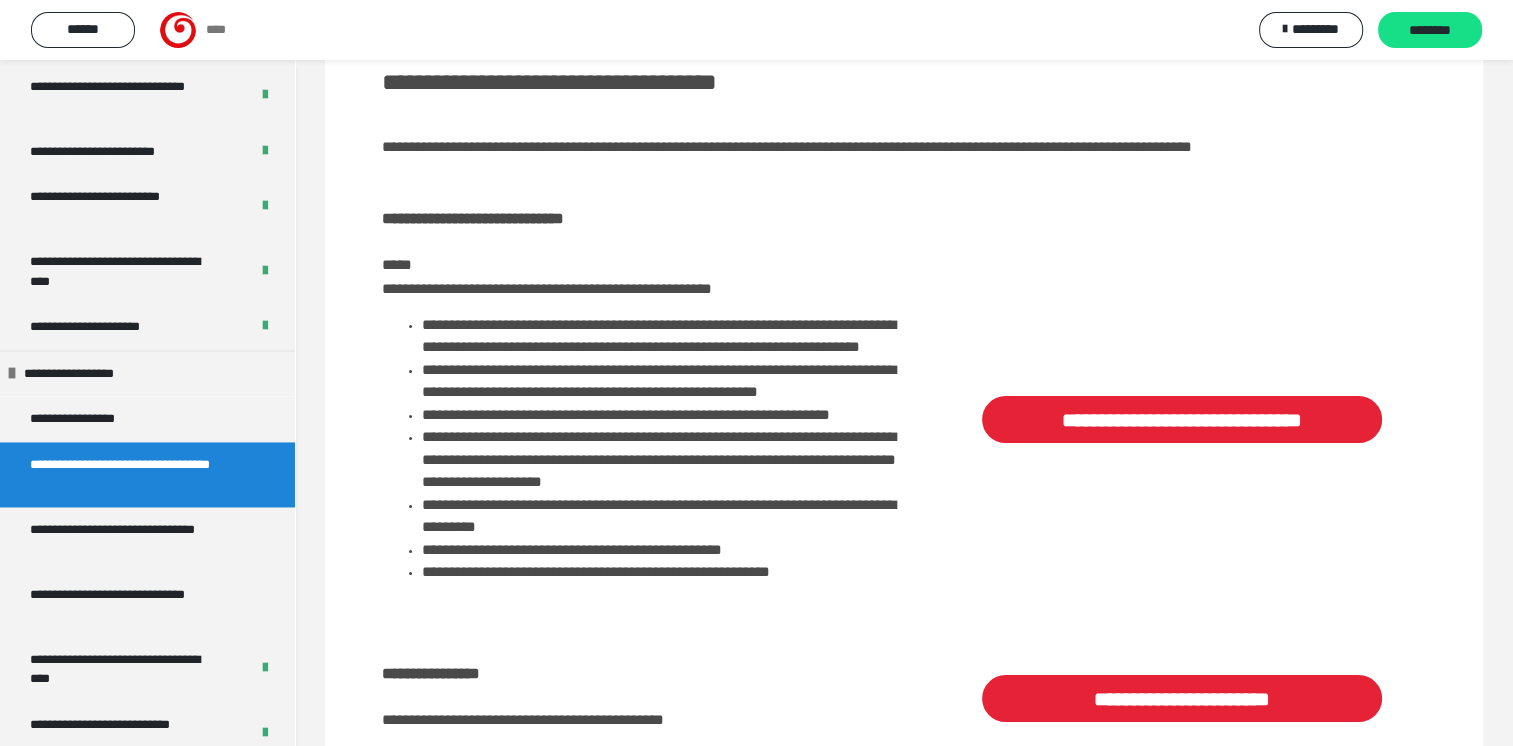 scroll, scrollTop: 149, scrollLeft: 0, axis: vertical 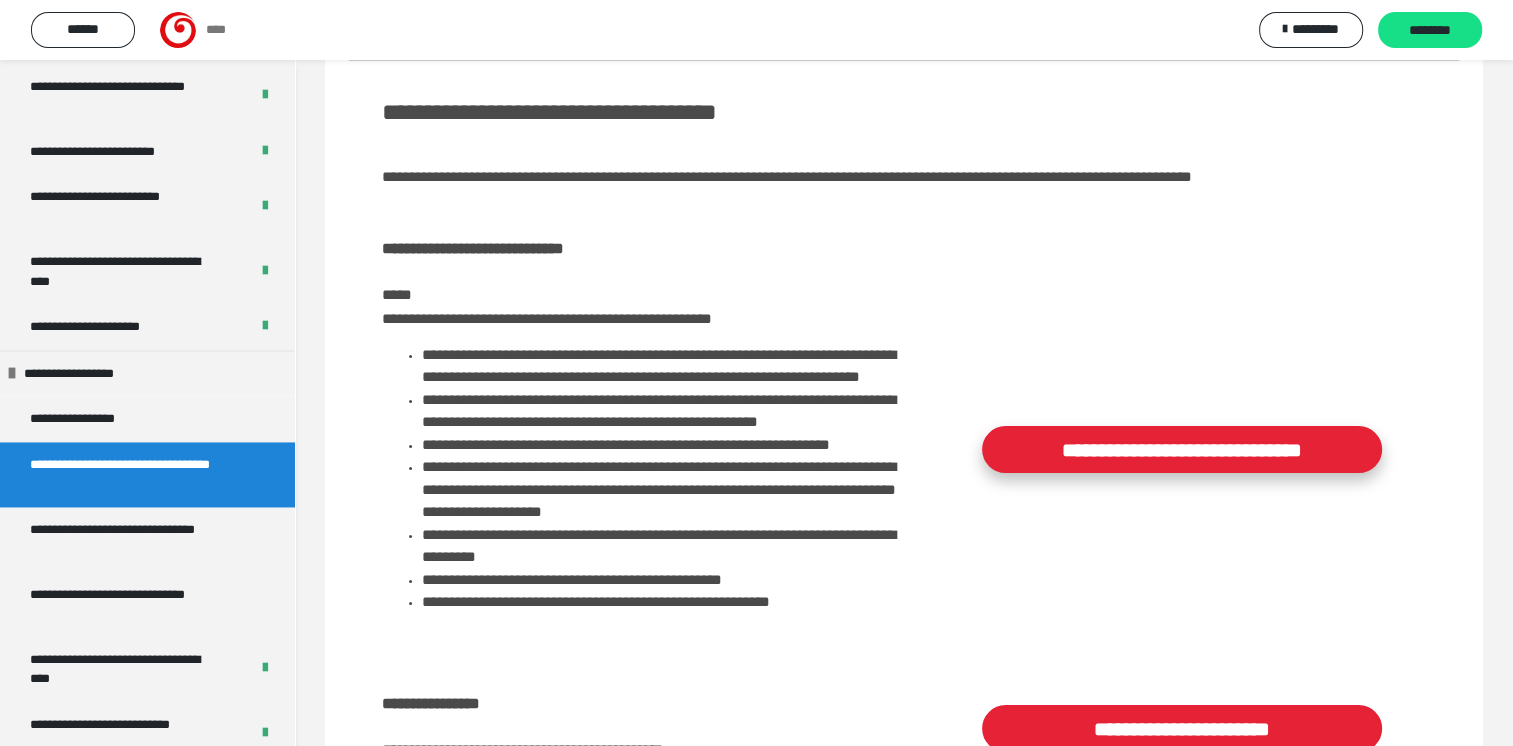 click on "**********" at bounding box center [1182, 449] 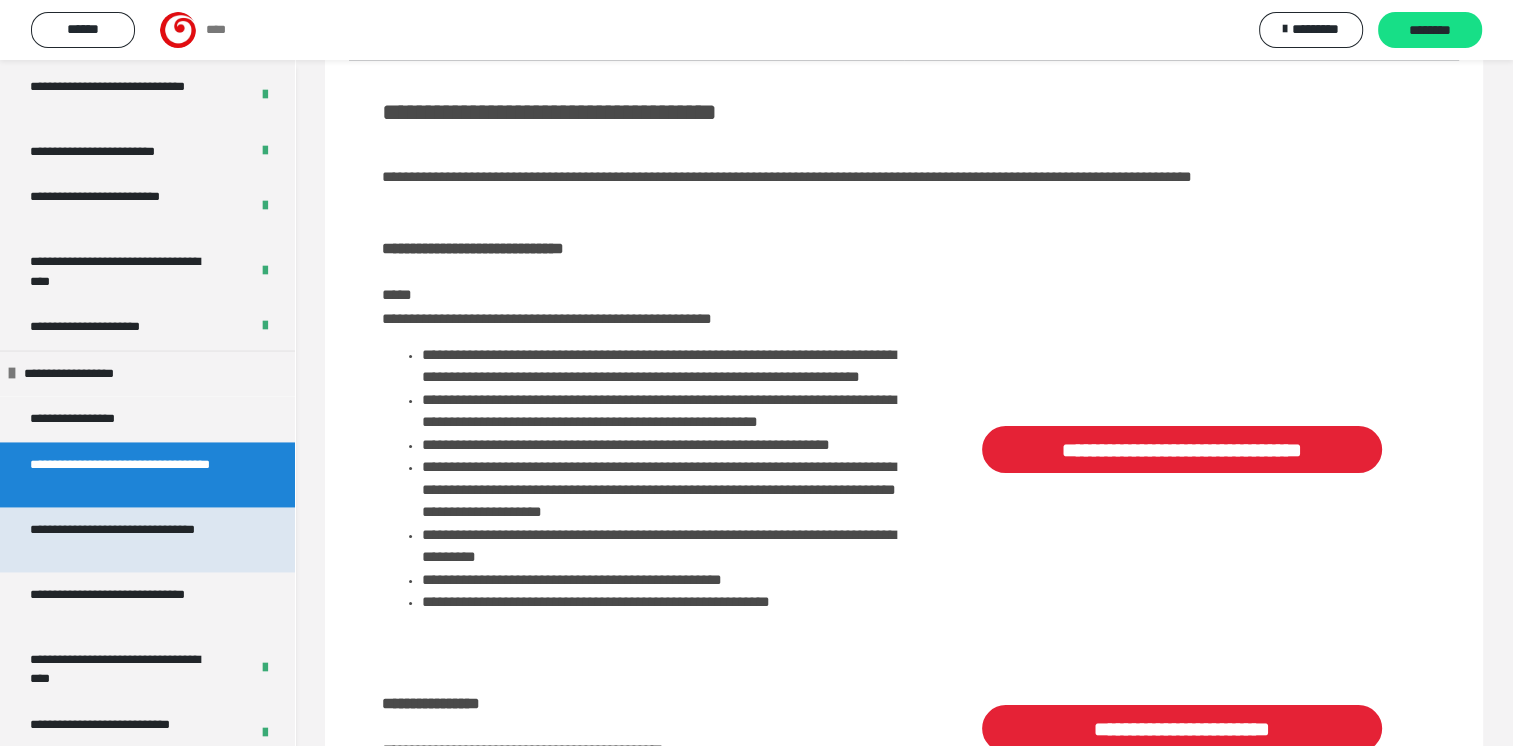click on "**********" at bounding box center [132, 539] 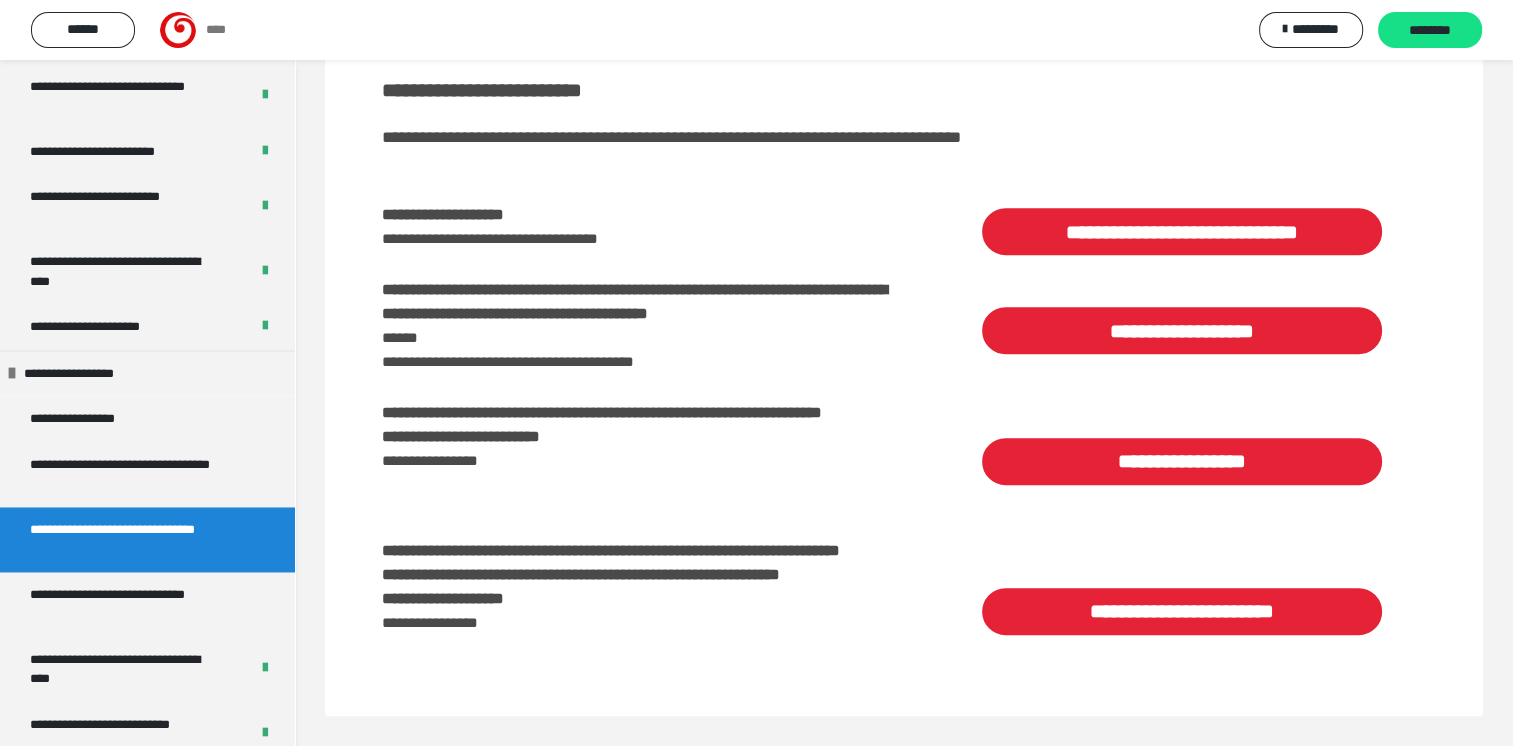 scroll, scrollTop: 1377, scrollLeft: 0, axis: vertical 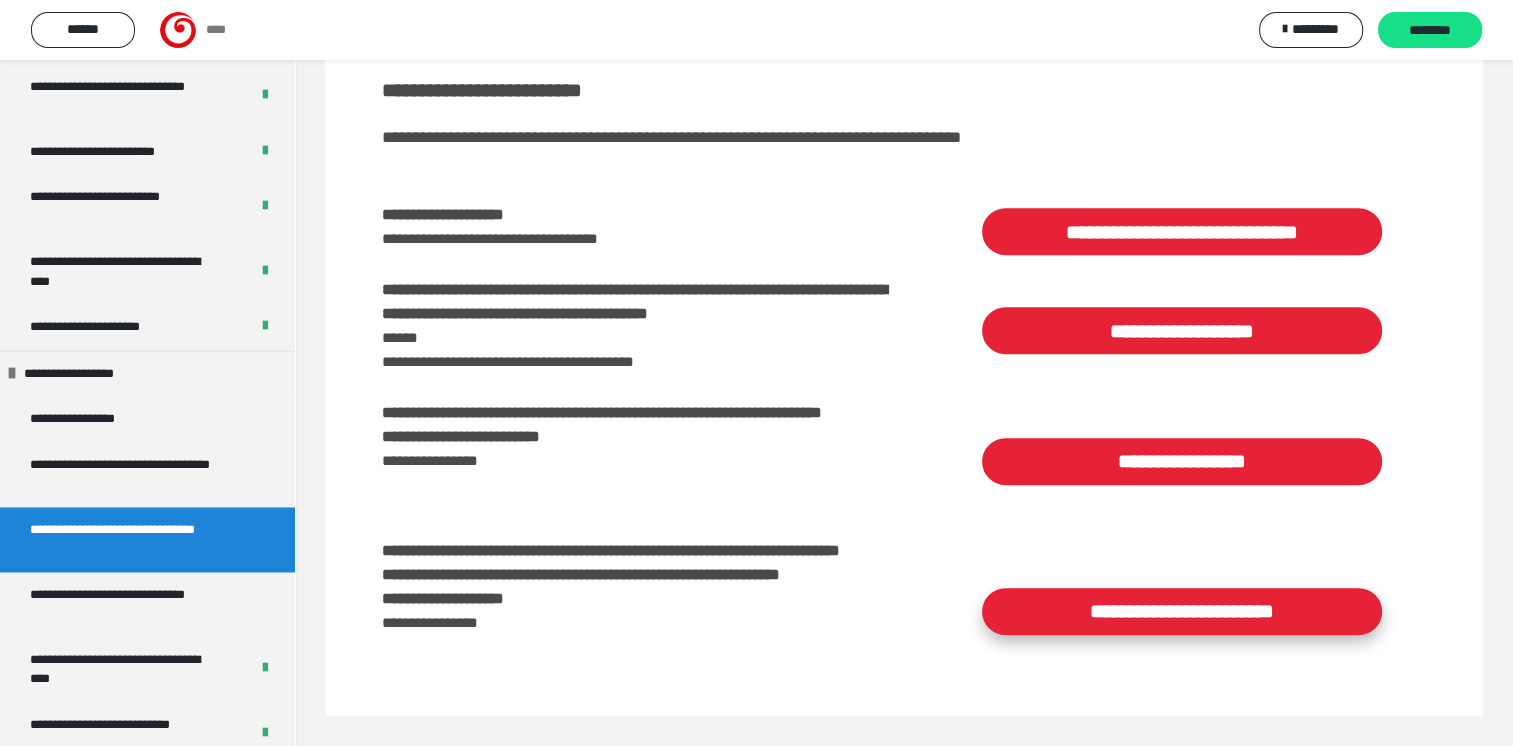 click on "**********" at bounding box center [1182, 611] 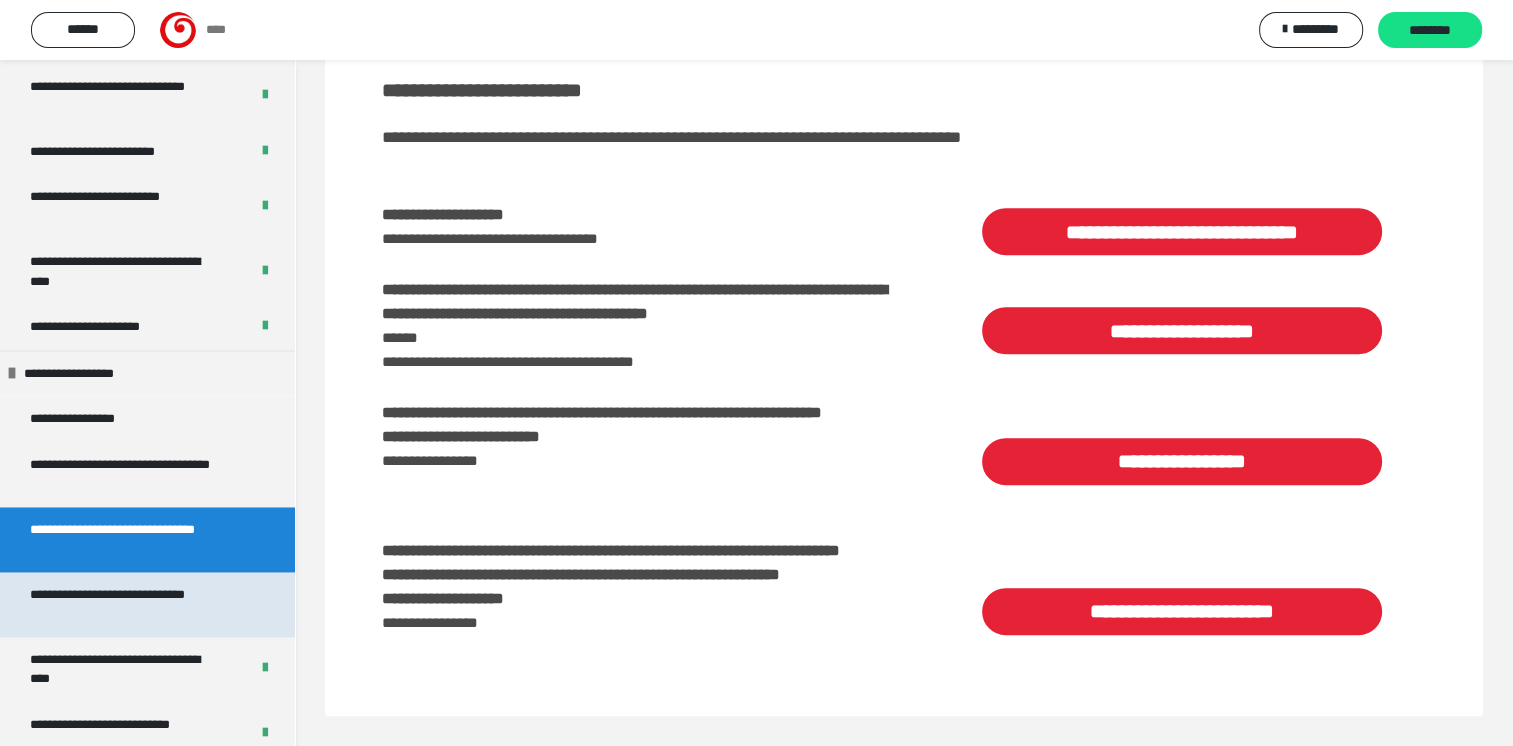 click on "**********" at bounding box center [132, 604] 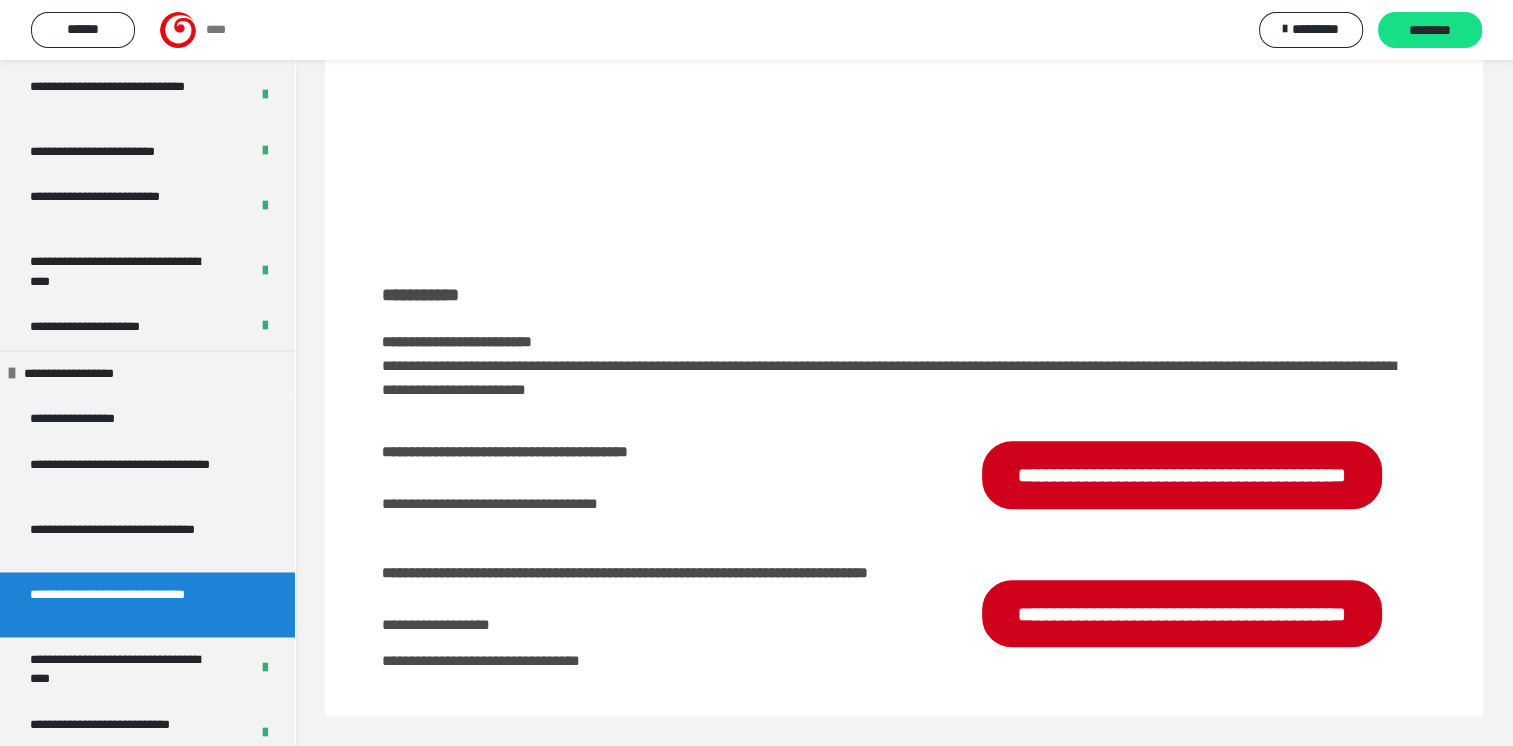 scroll, scrollTop: 1380, scrollLeft: 0, axis: vertical 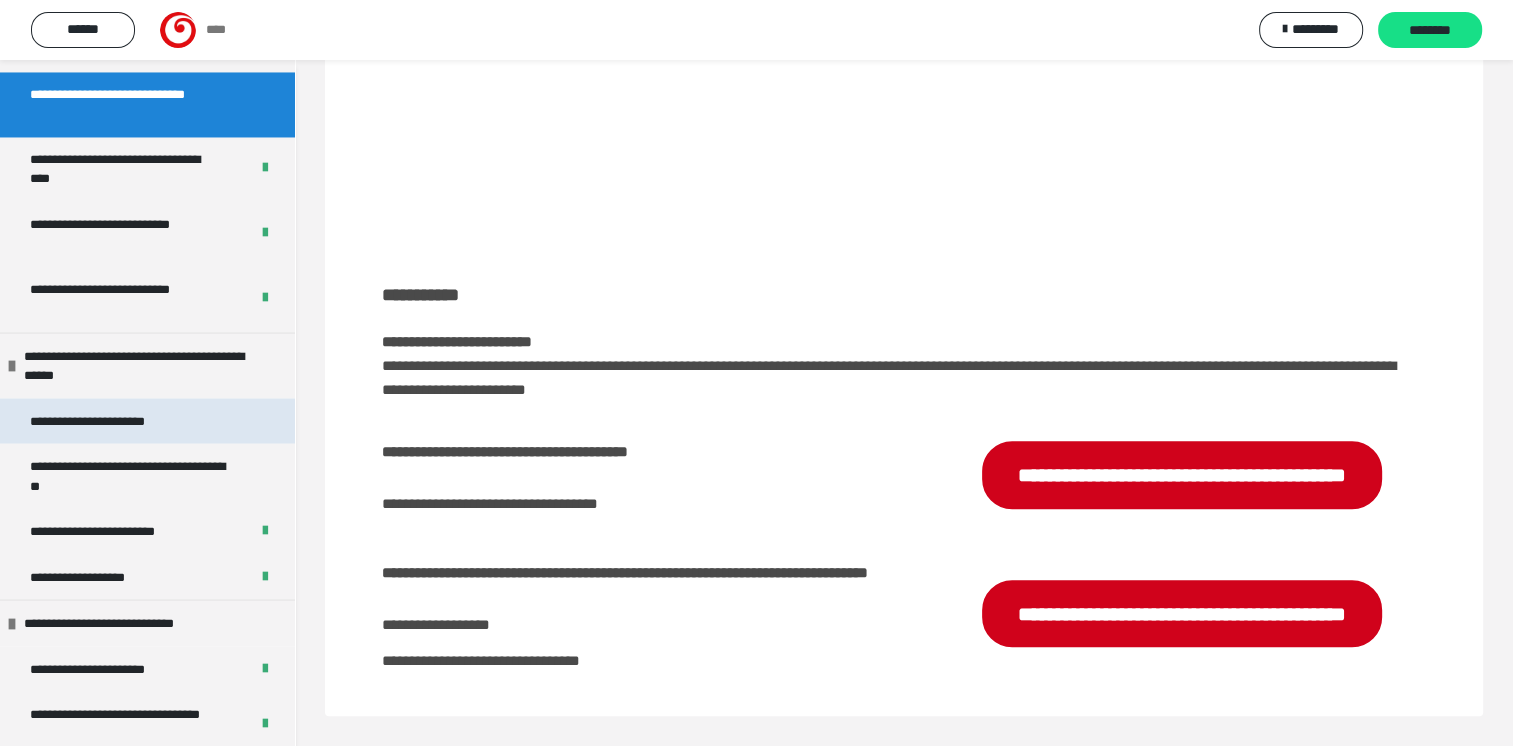 click on "**********" at bounding box center (147, 421) 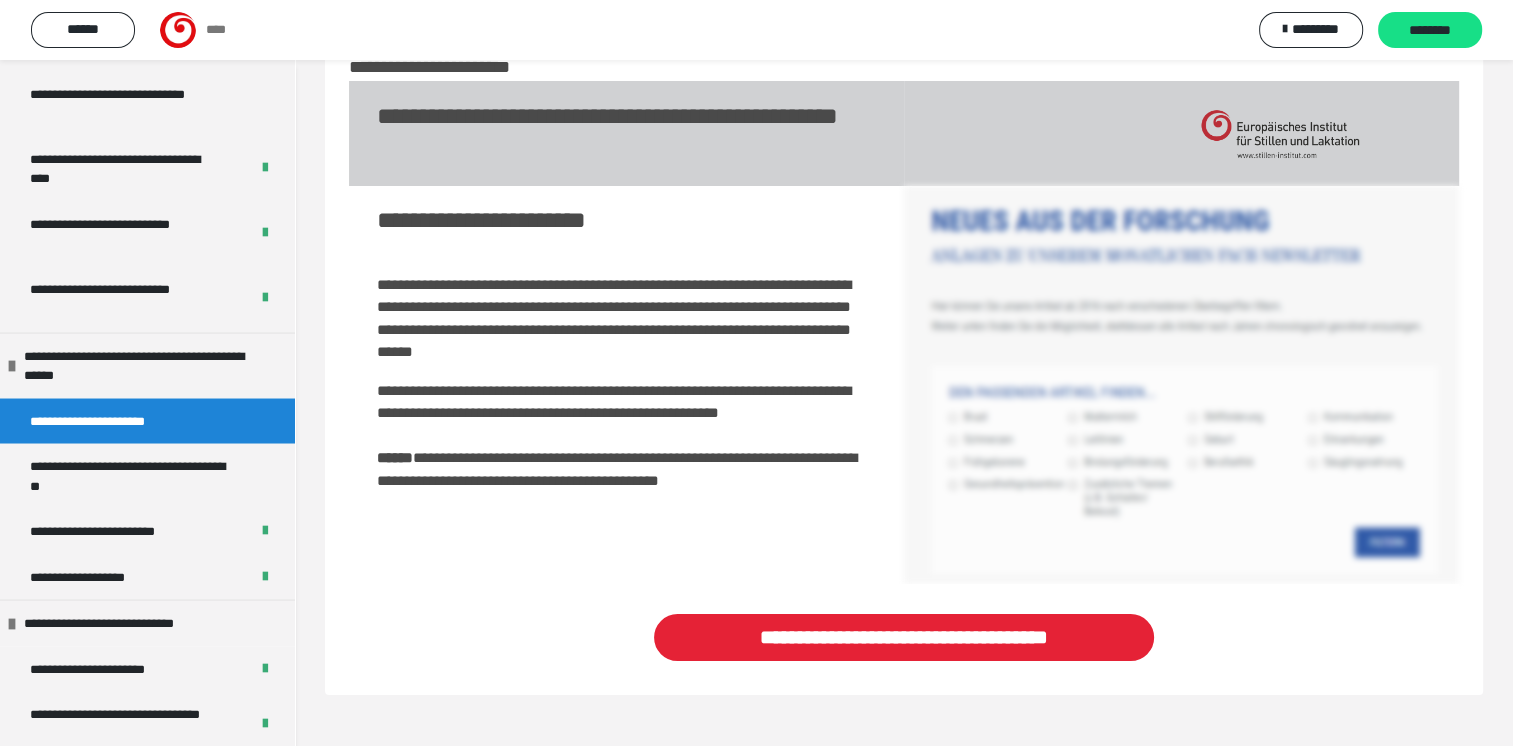 scroll, scrollTop: 60, scrollLeft: 0, axis: vertical 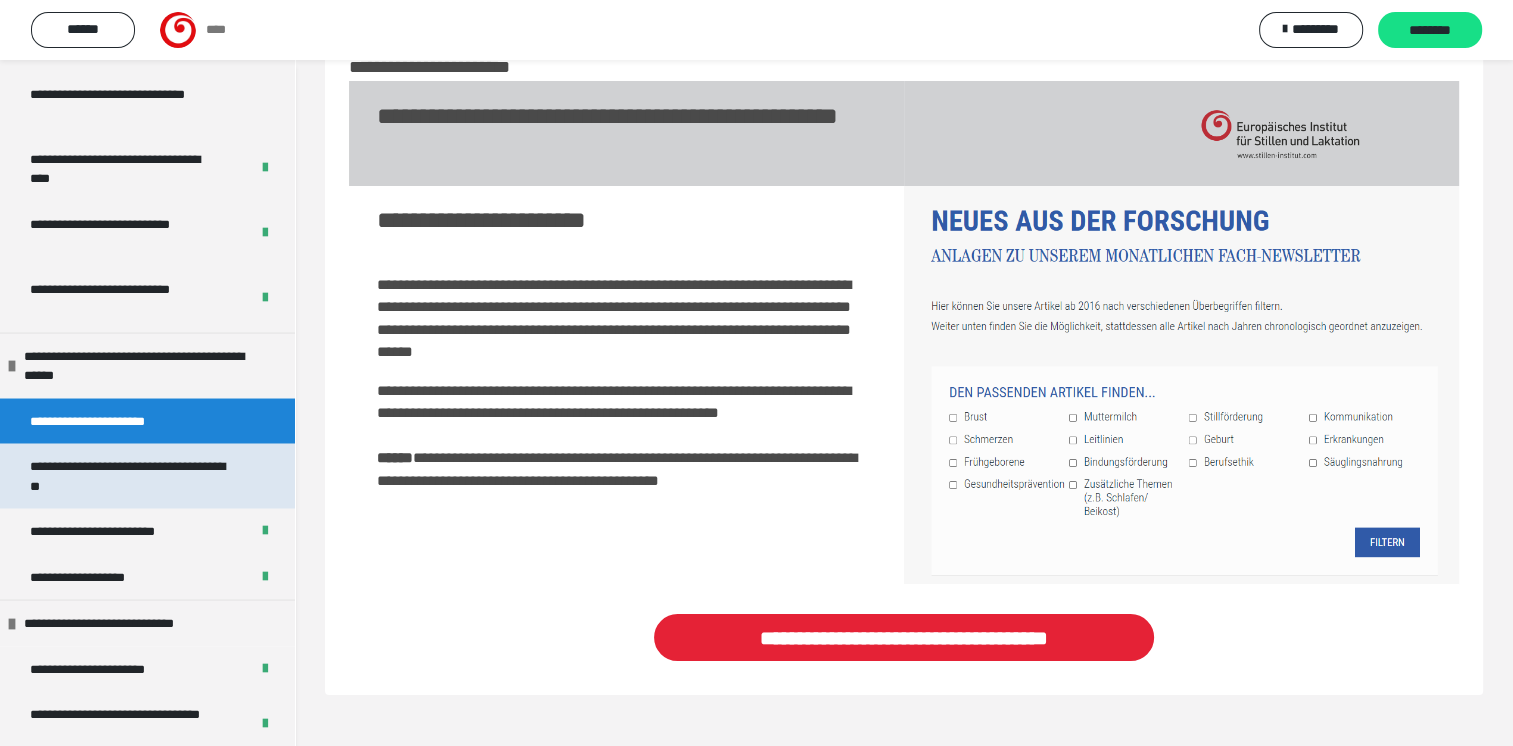 click on "**********" at bounding box center (132, 475) 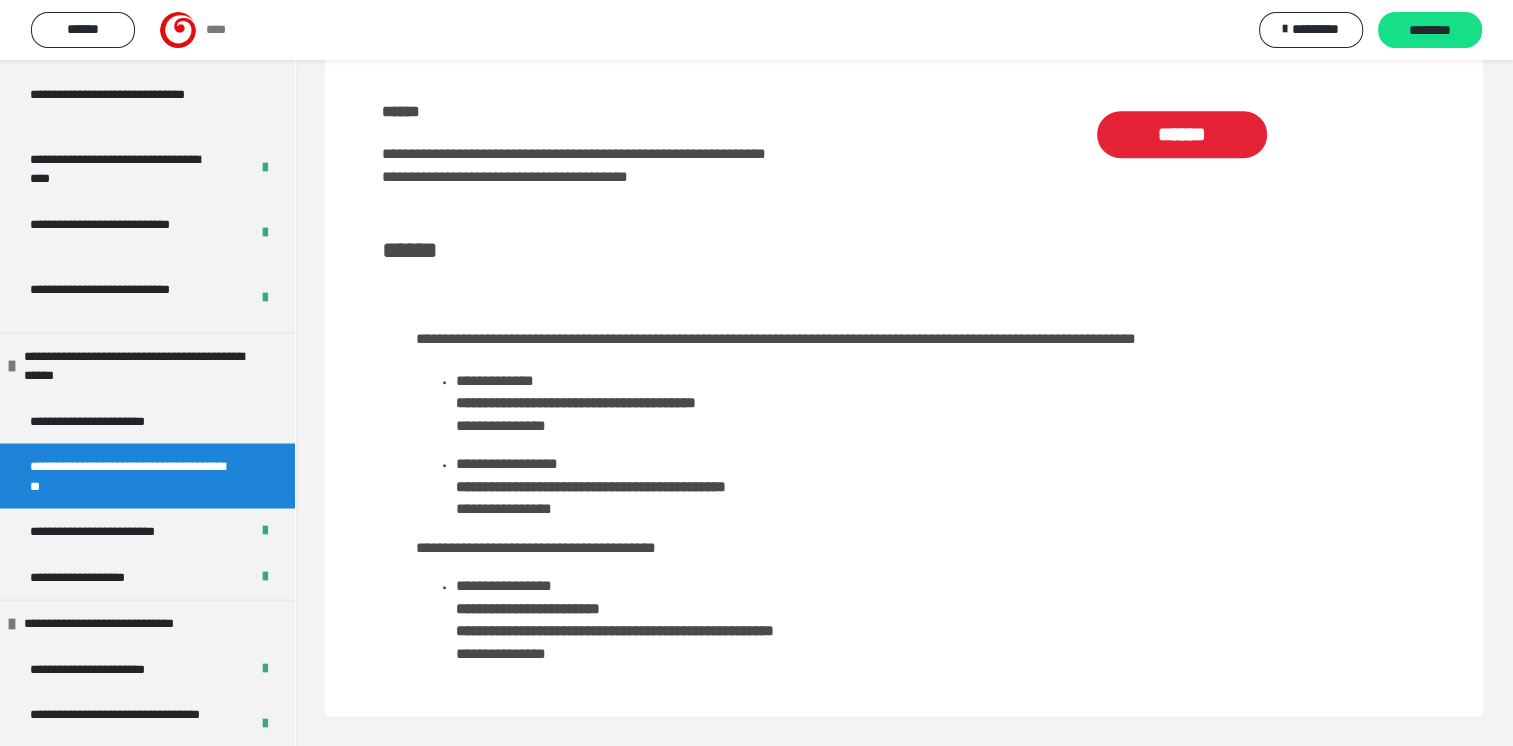 scroll, scrollTop: 1698, scrollLeft: 0, axis: vertical 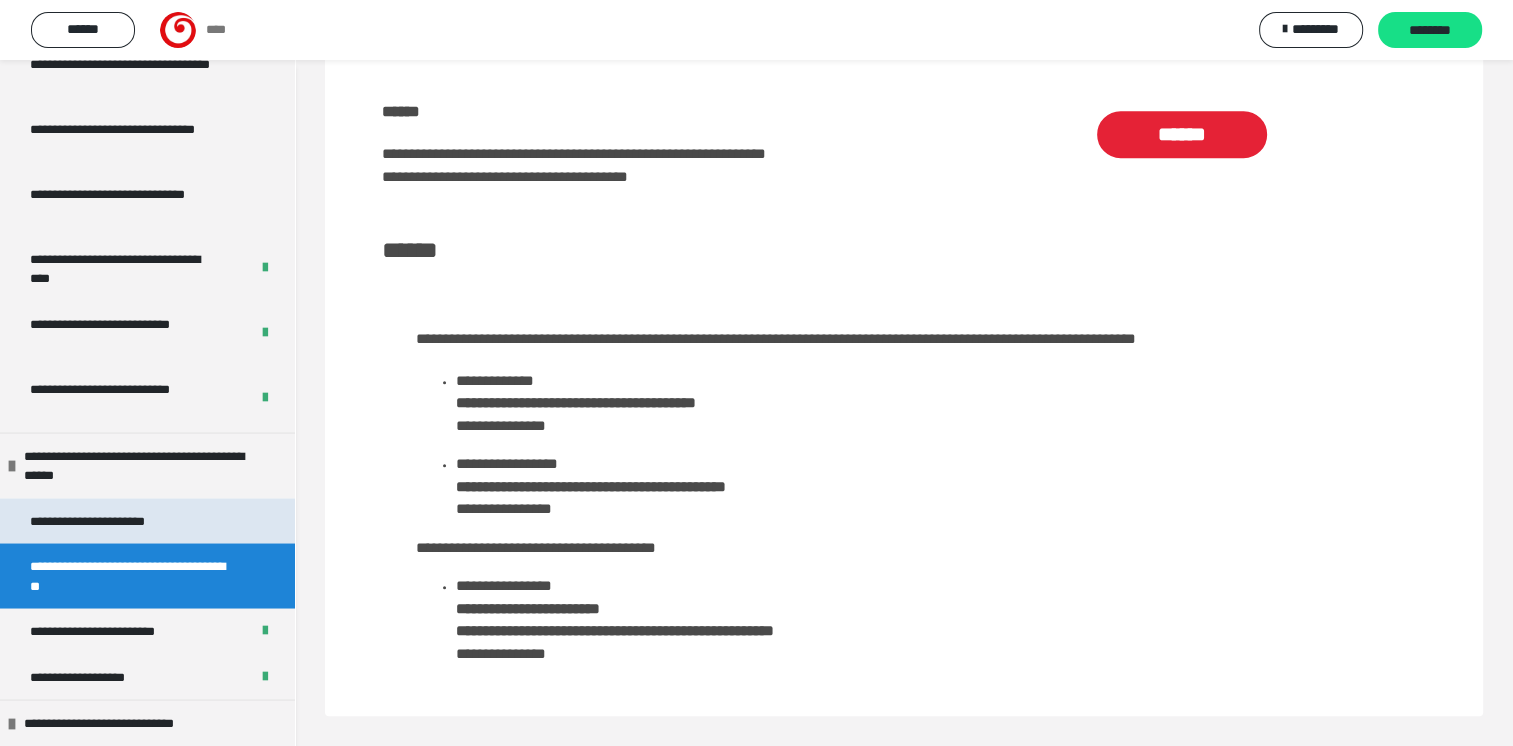 click on "**********" at bounding box center (113, 521) 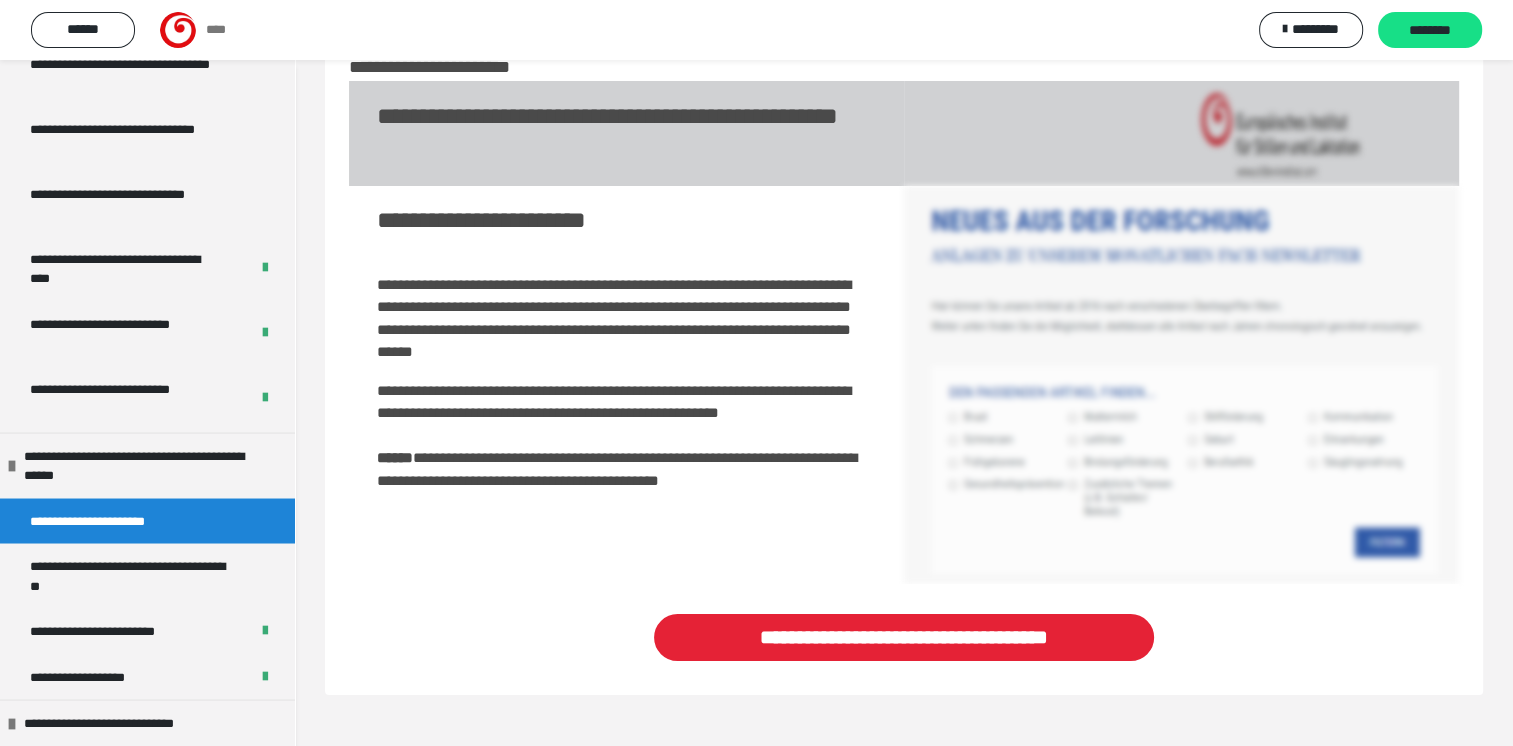 scroll, scrollTop: 60, scrollLeft: 0, axis: vertical 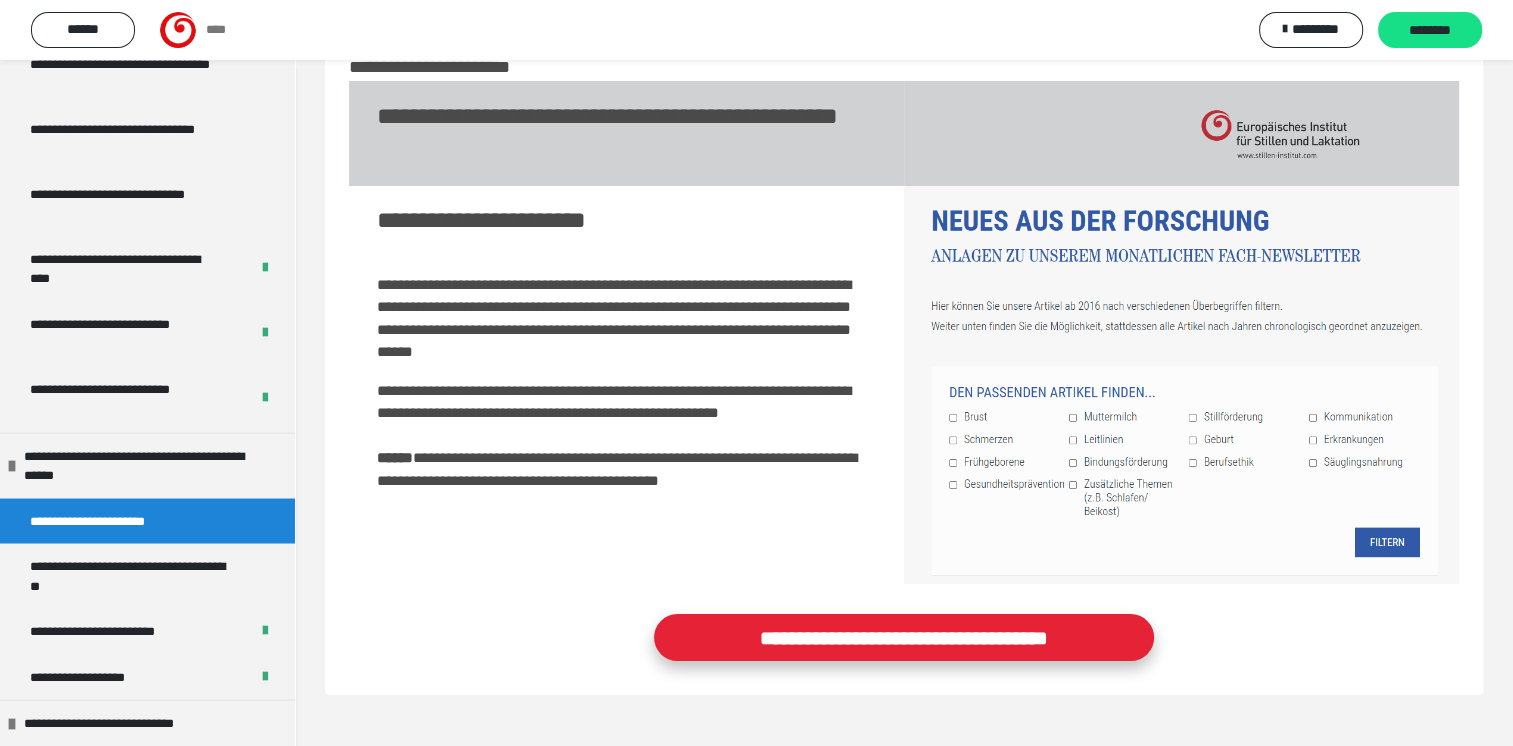 click on "**********" at bounding box center [904, 637] 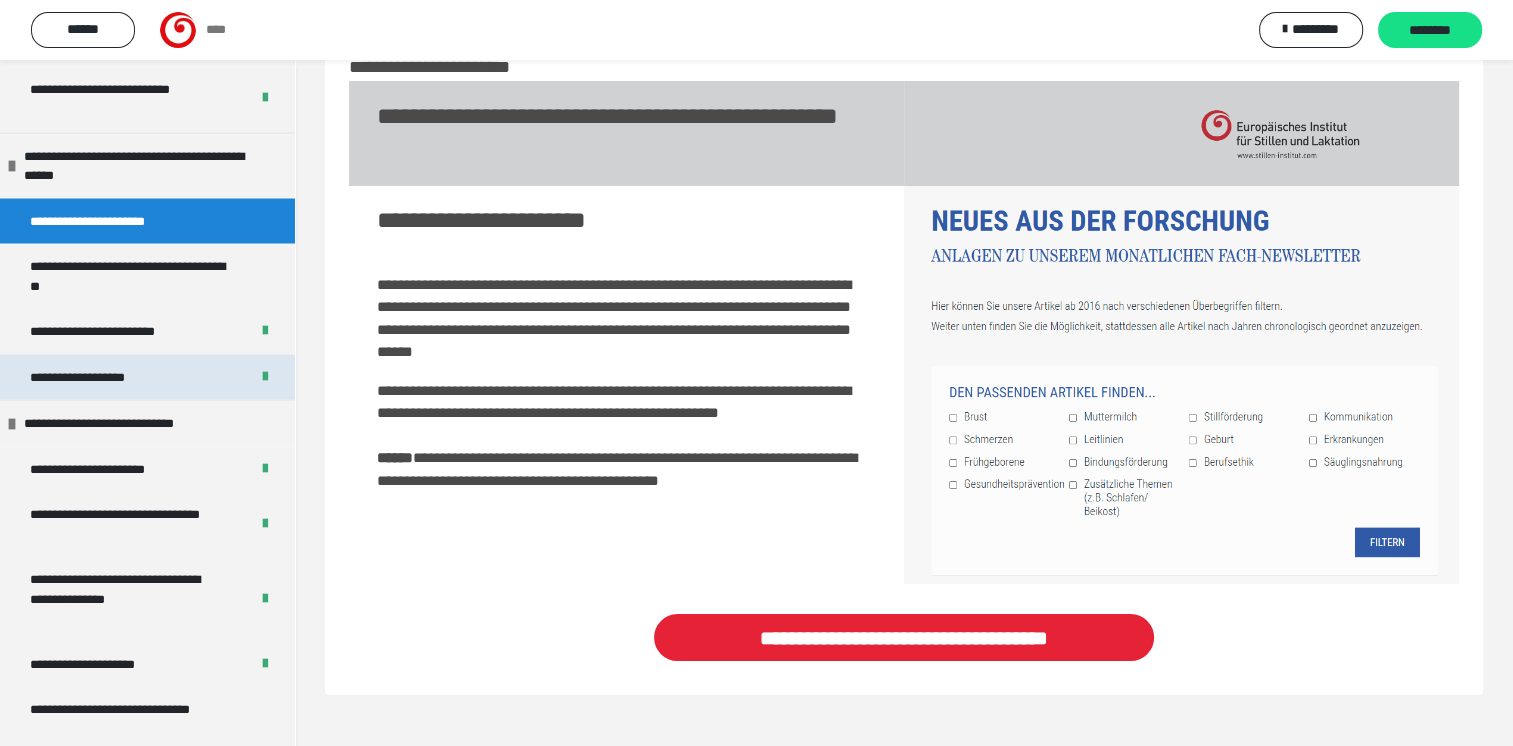 scroll, scrollTop: 3900, scrollLeft: 0, axis: vertical 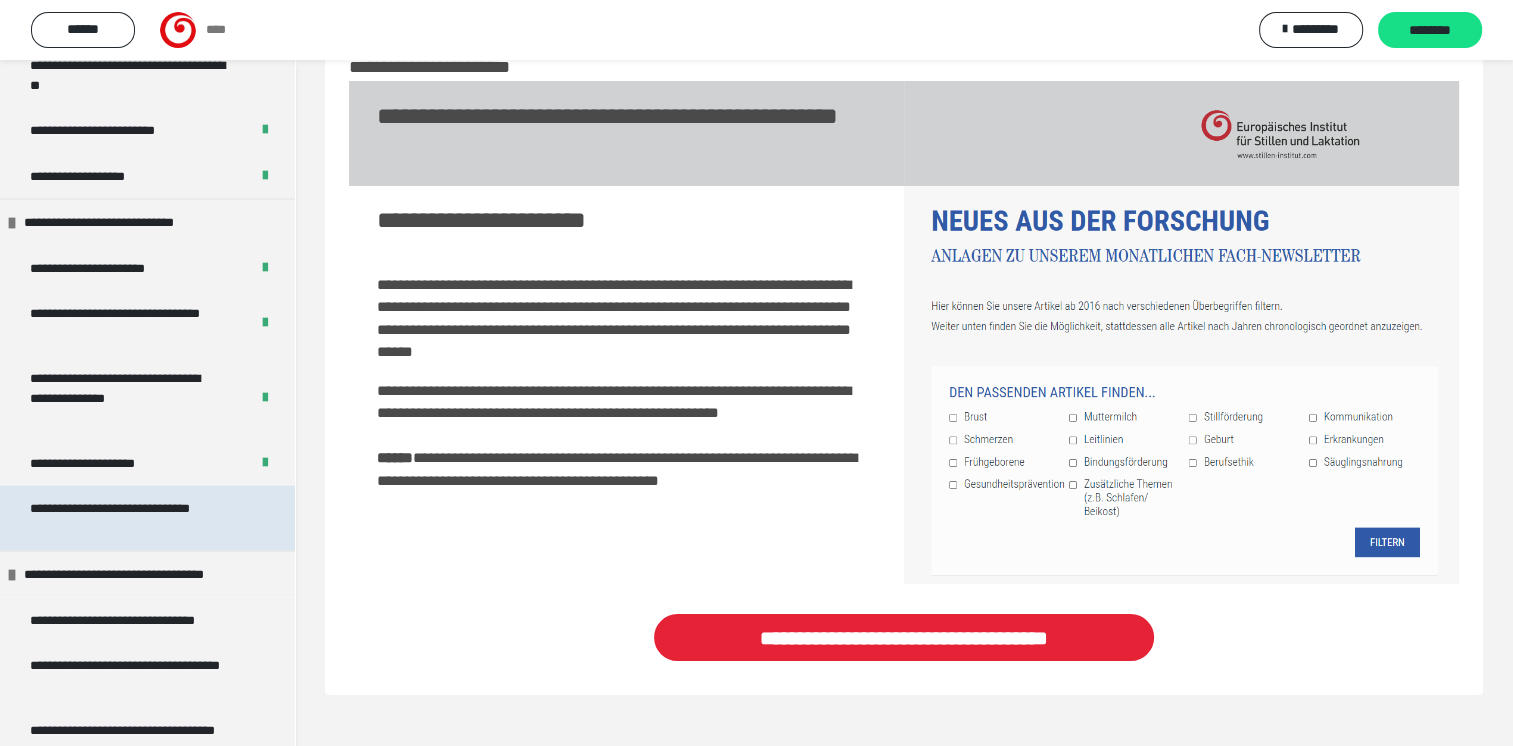 click on "**********" at bounding box center (132, 518) 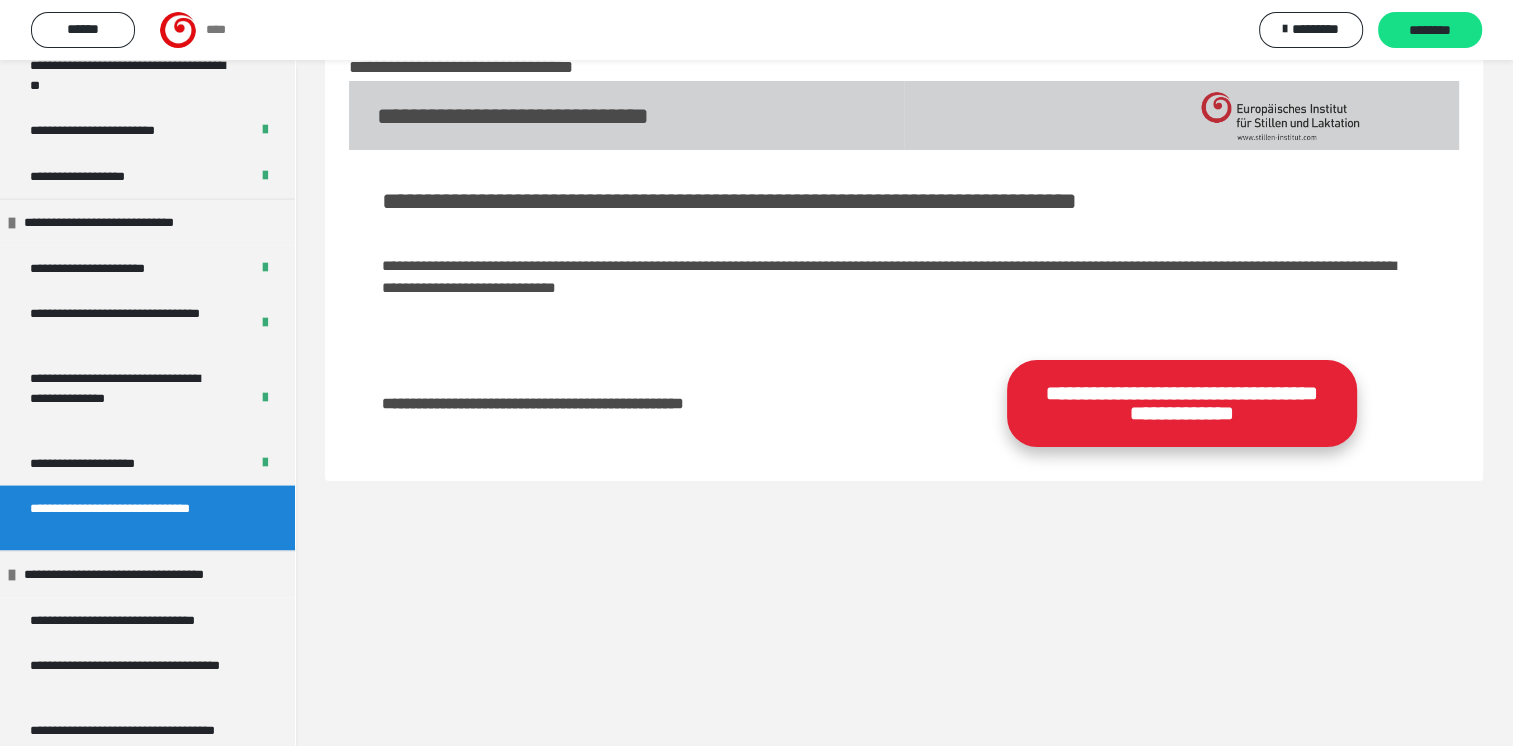 click on "**********" at bounding box center (1182, 403) 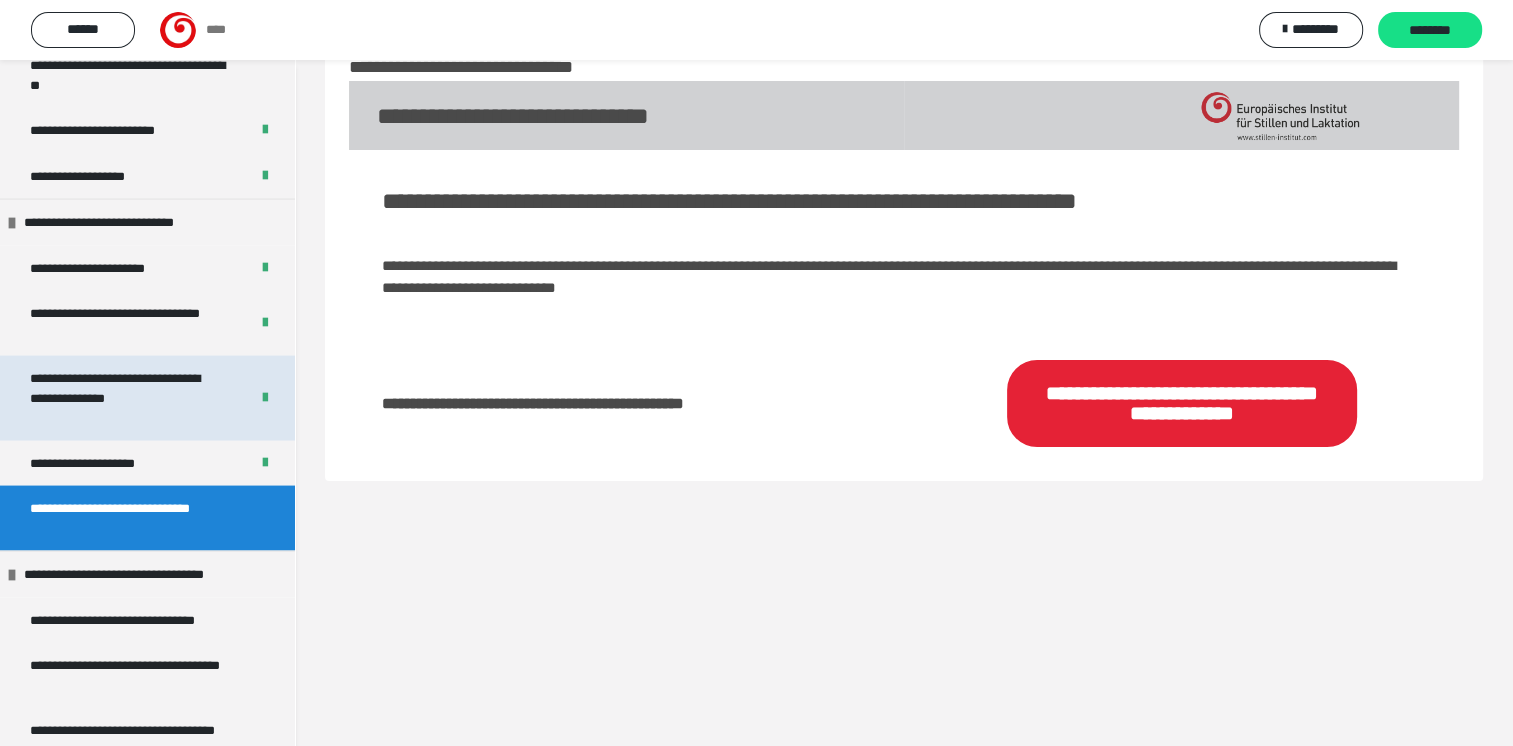 scroll, scrollTop: 4100, scrollLeft: 0, axis: vertical 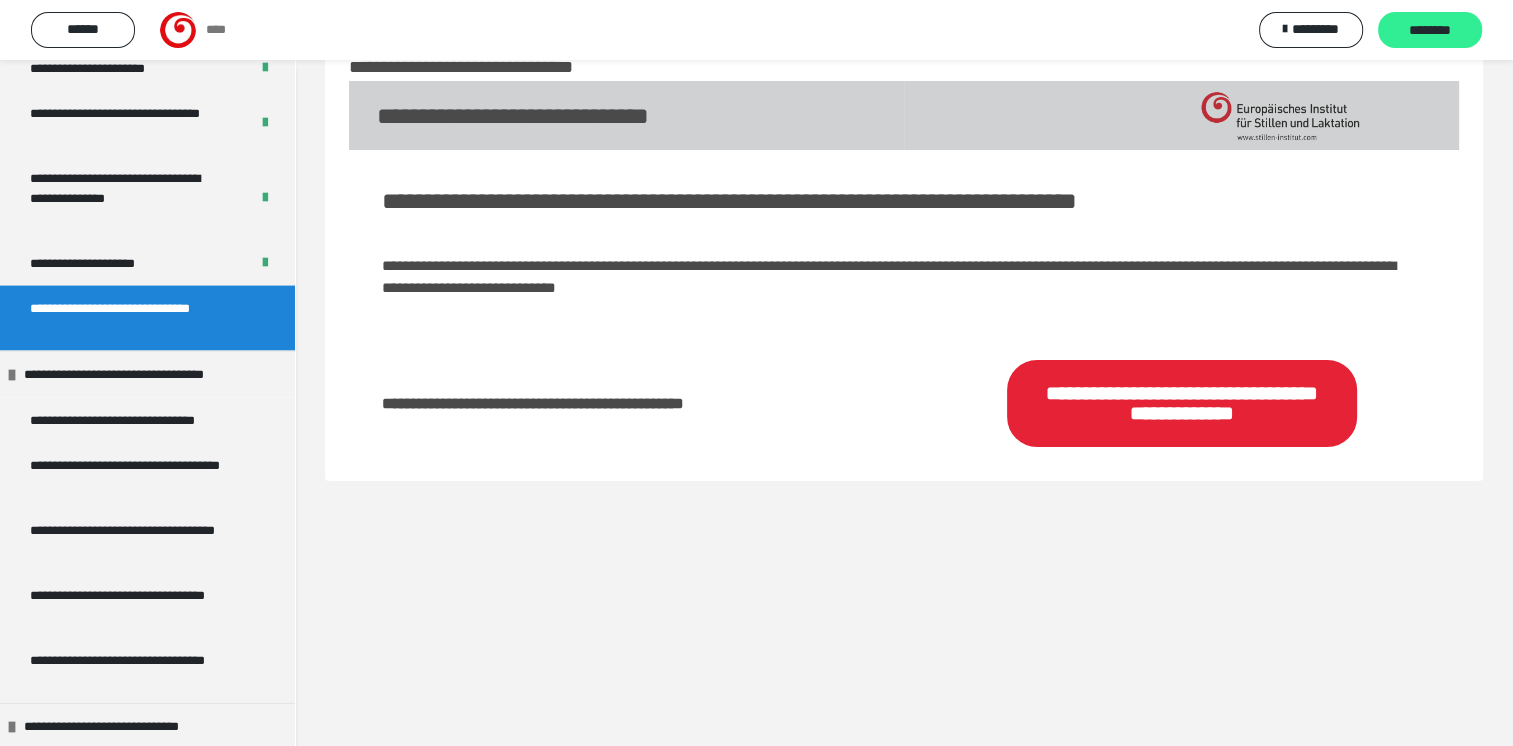 click on "********" at bounding box center (1430, 31) 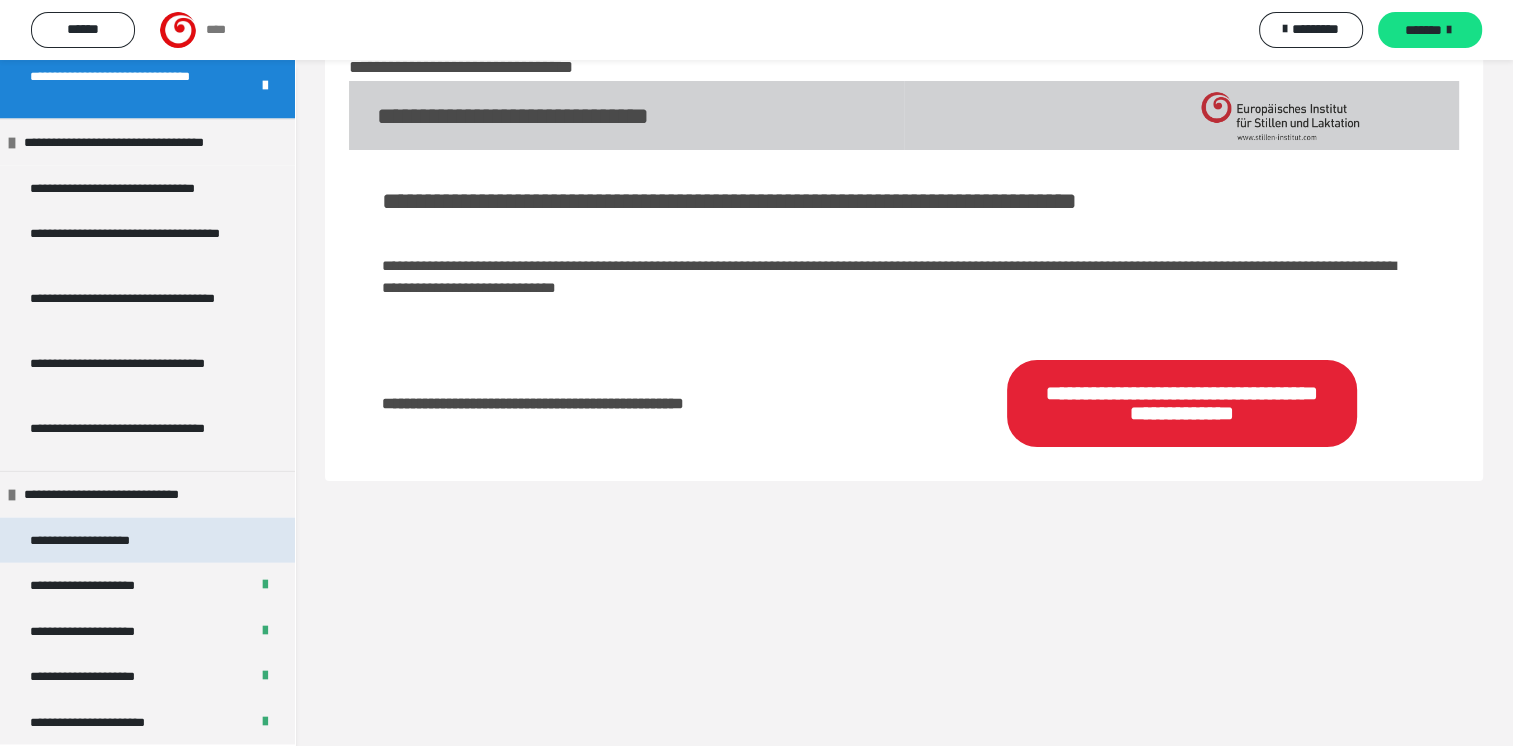 scroll, scrollTop: 4333, scrollLeft: 0, axis: vertical 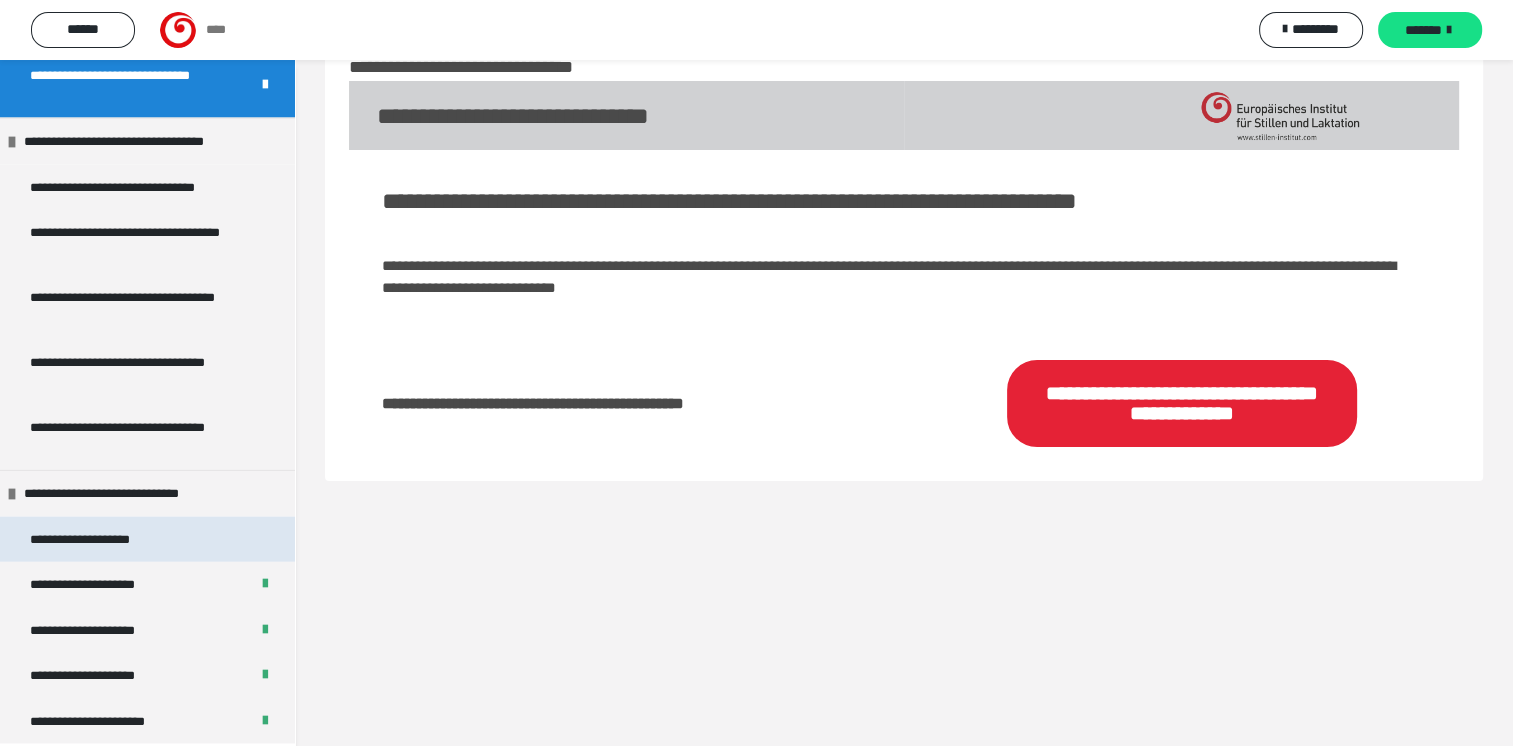 click on "**********" at bounding box center (147, 540) 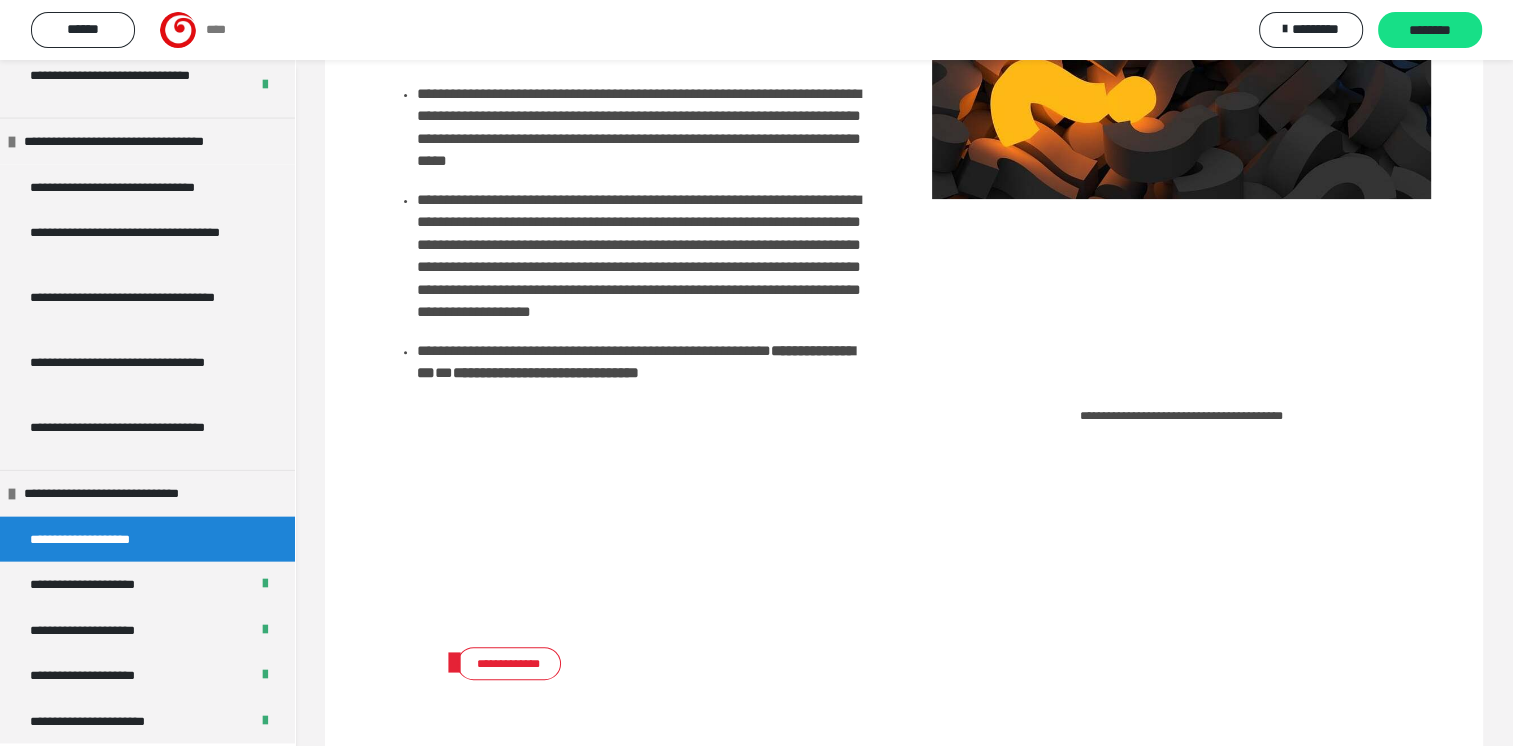 scroll, scrollTop: 660, scrollLeft: 0, axis: vertical 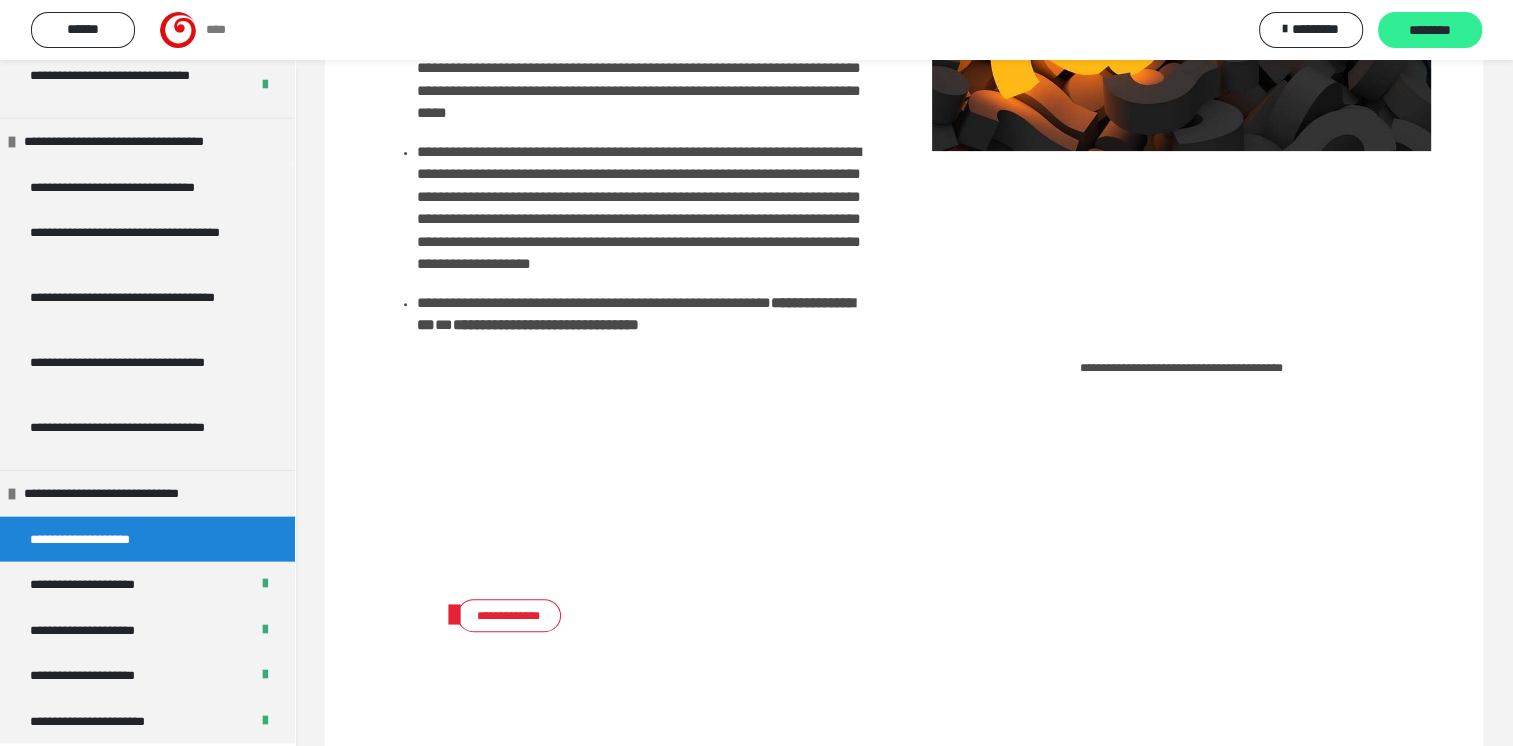 click on "********" at bounding box center (1430, 31) 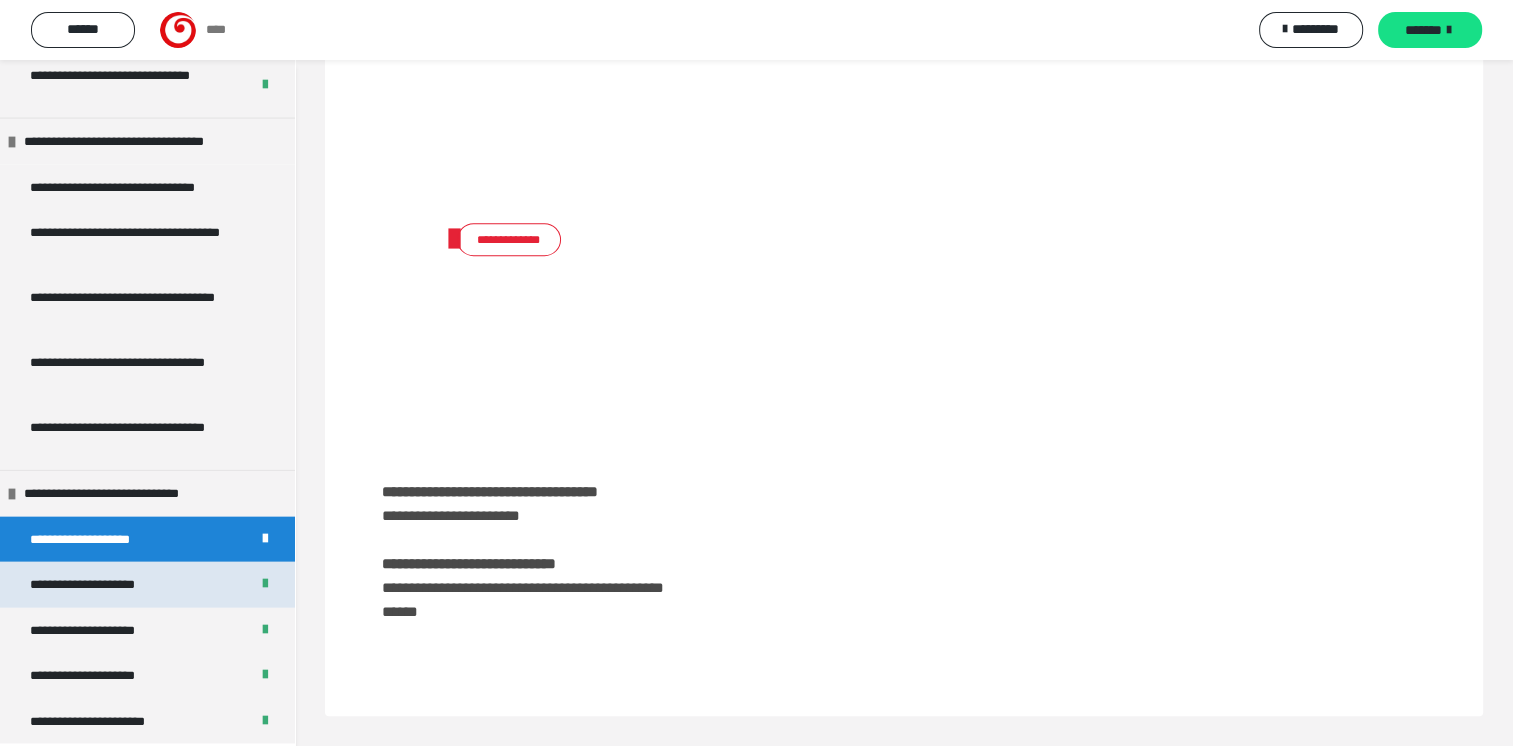 scroll, scrollTop: 1171, scrollLeft: 0, axis: vertical 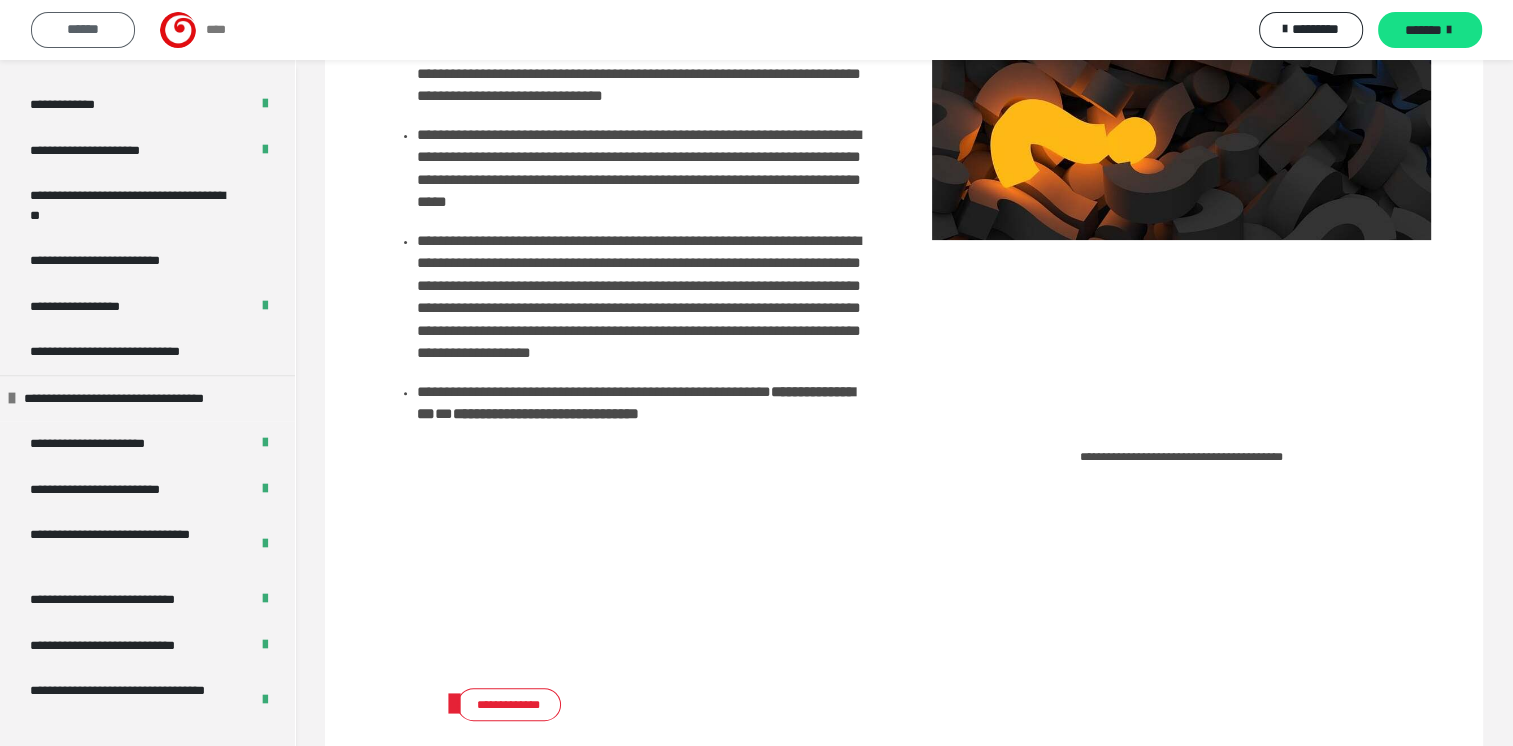click on "******" at bounding box center [83, 29] 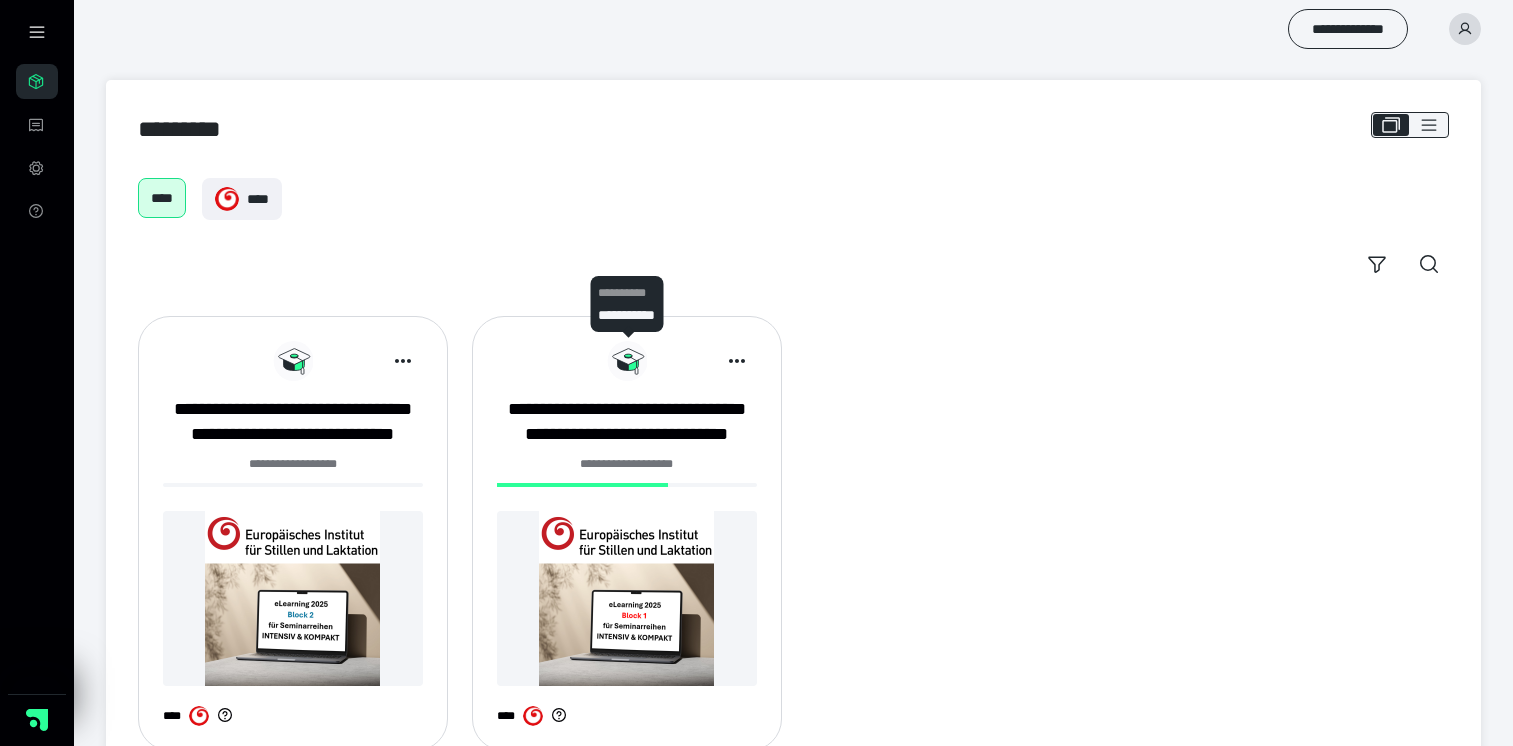 scroll, scrollTop: 0, scrollLeft: 0, axis: both 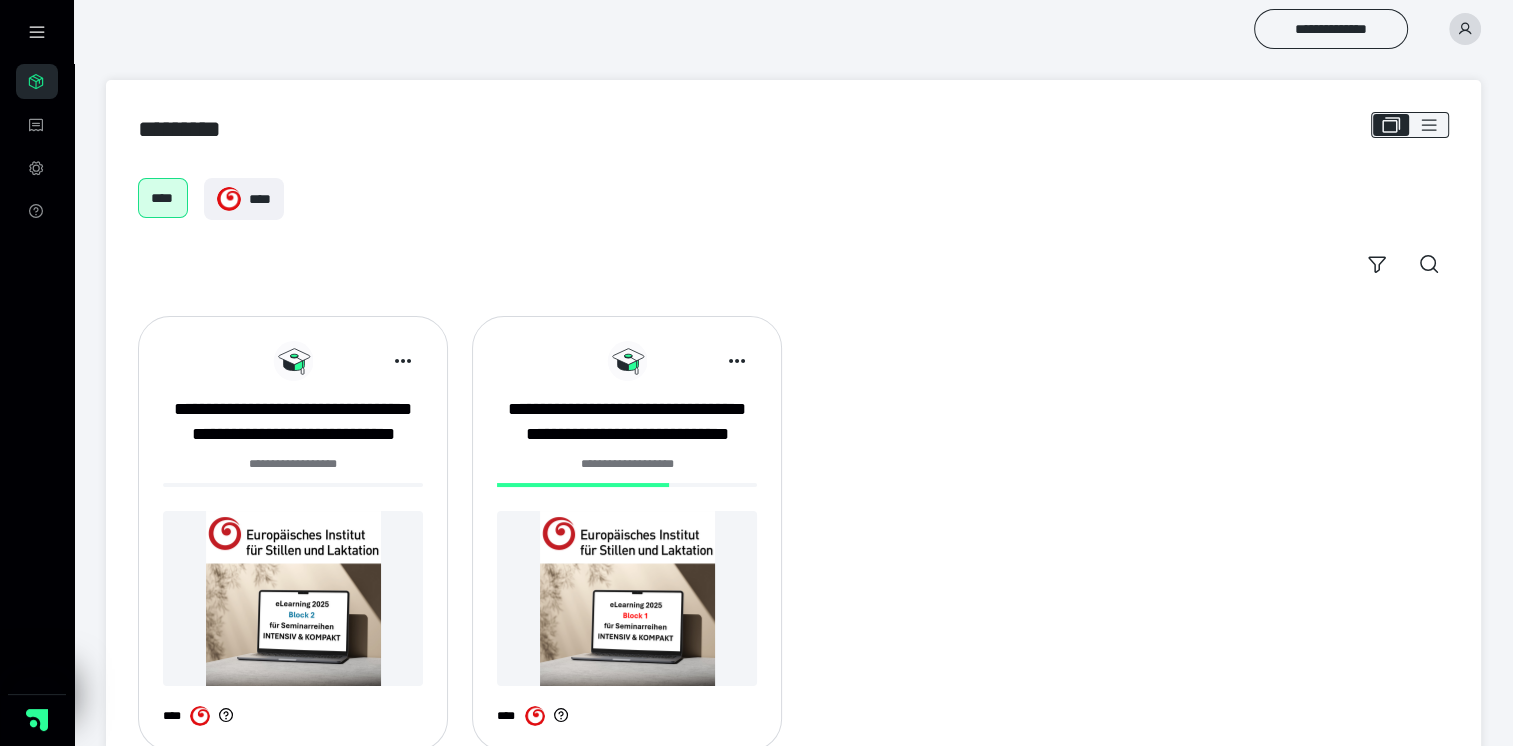 click at bounding box center [293, 598] 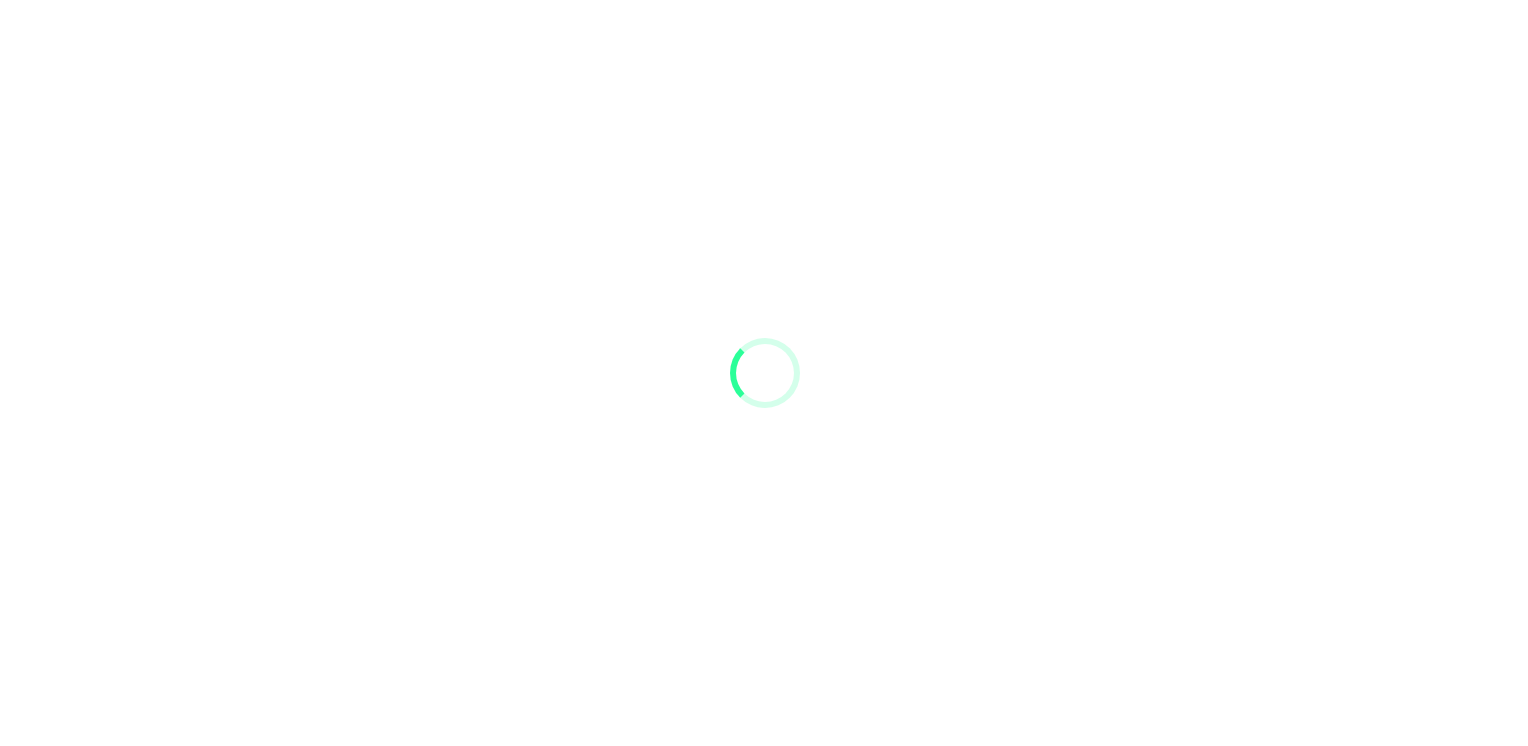 scroll, scrollTop: 0, scrollLeft: 0, axis: both 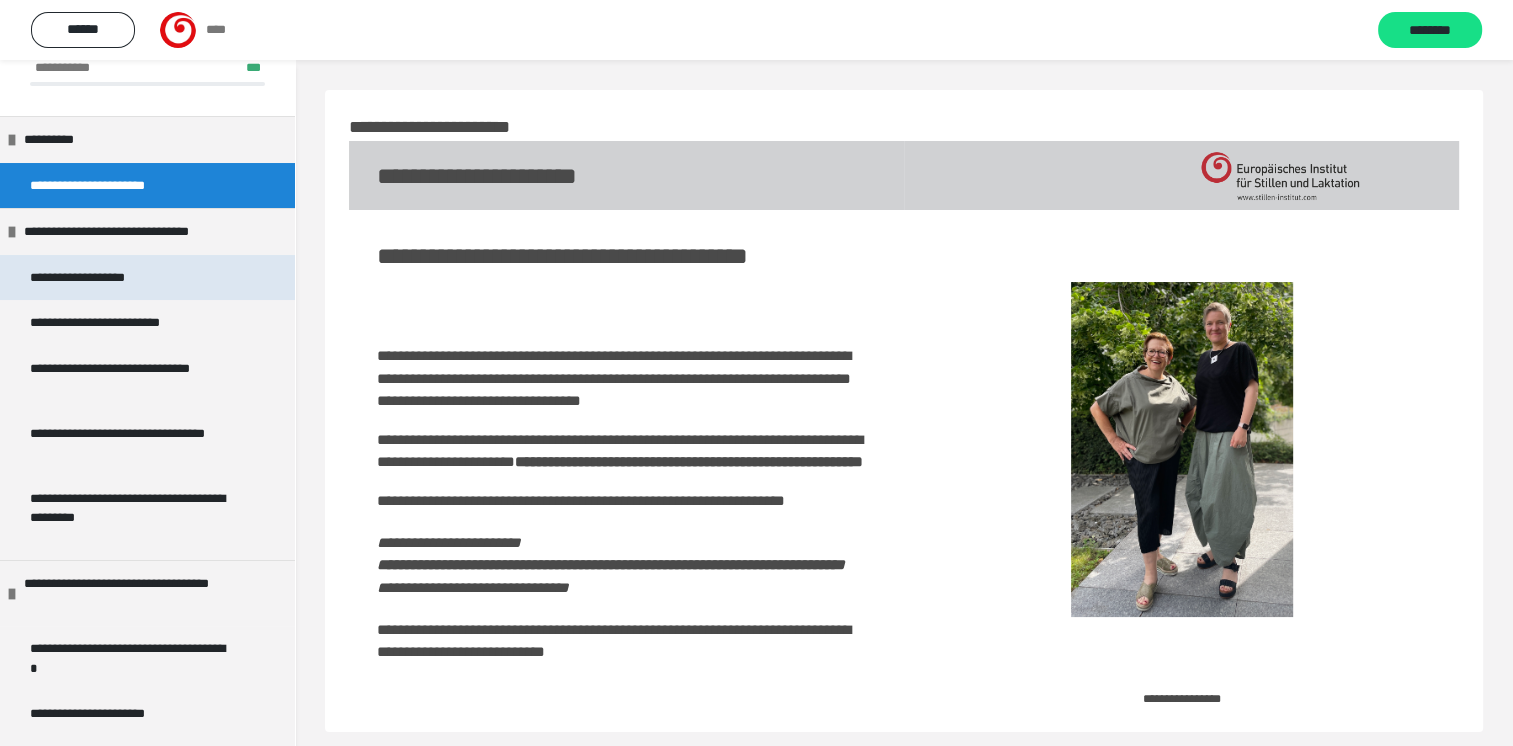 click on "**********" at bounding box center (105, 278) 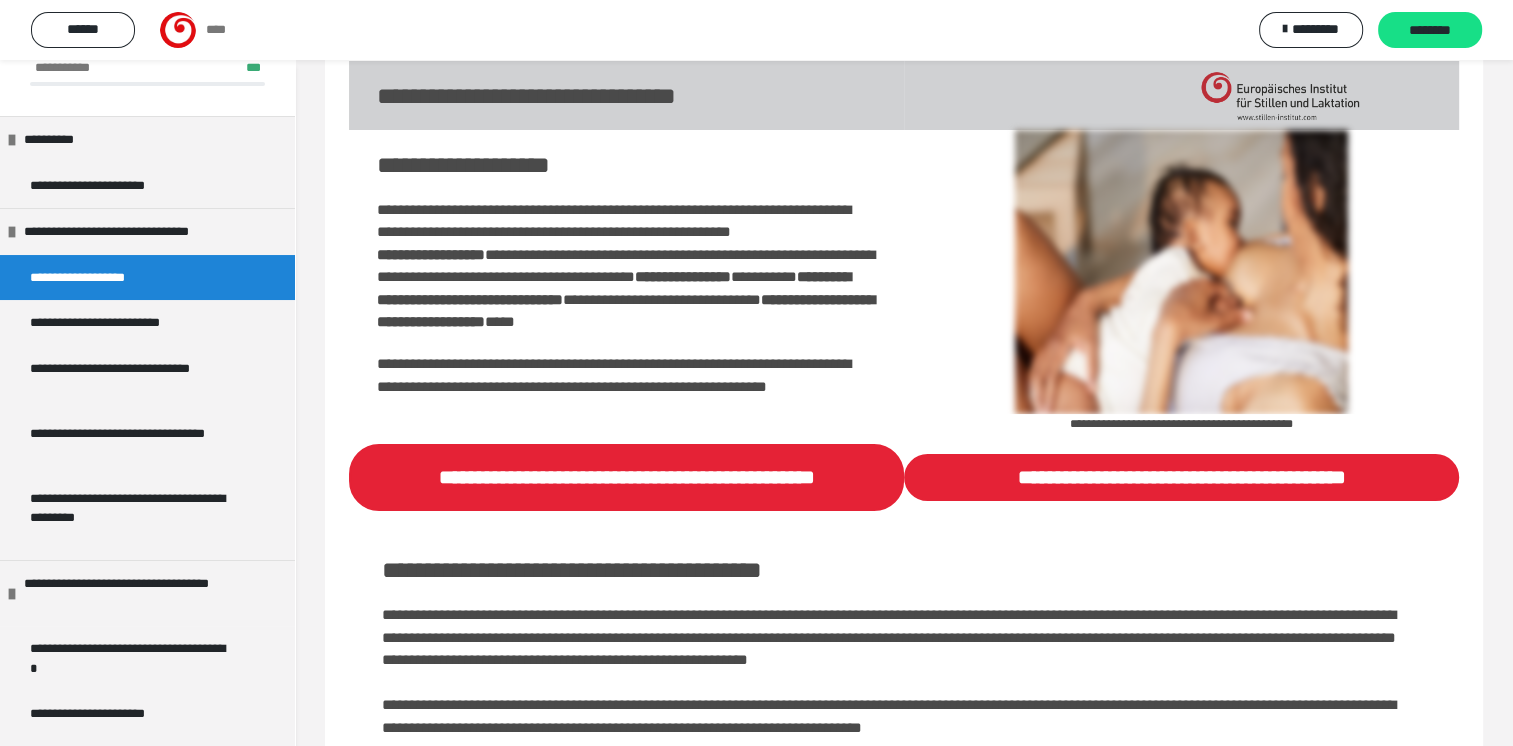 scroll, scrollTop: 200, scrollLeft: 0, axis: vertical 